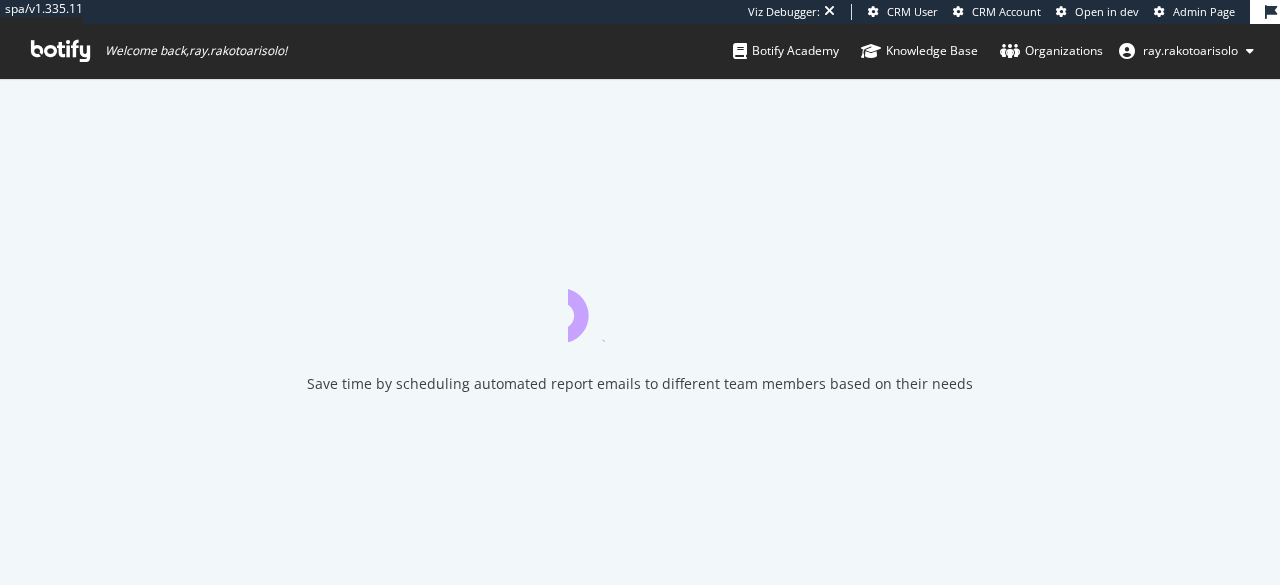 scroll, scrollTop: 0, scrollLeft: 0, axis: both 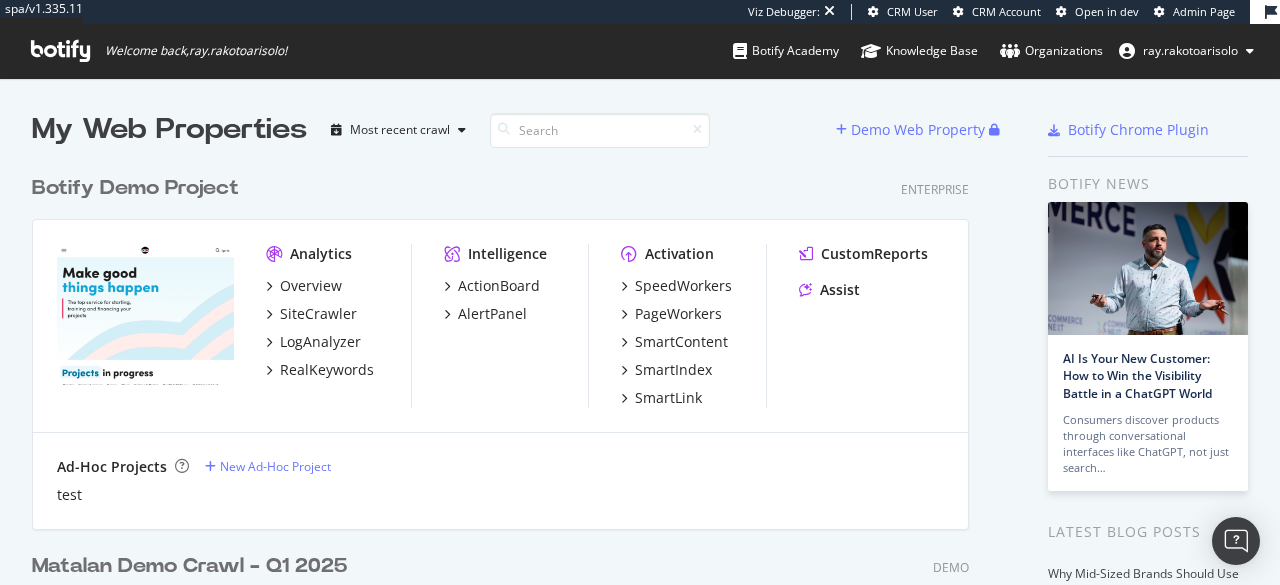 click at bounding box center [60, 51] 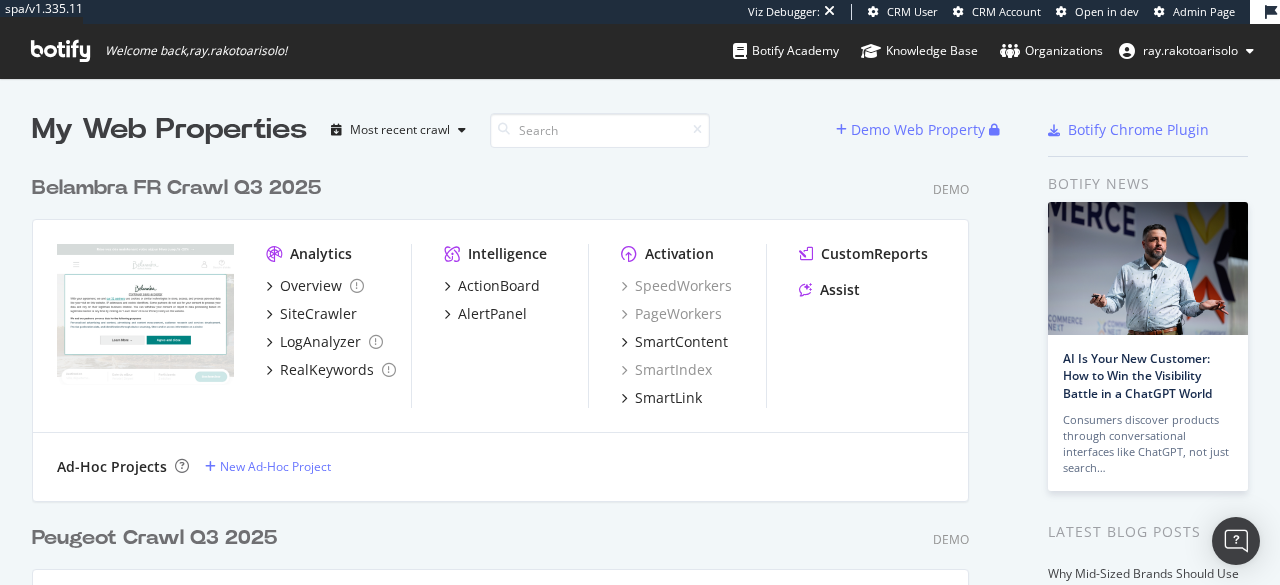 scroll, scrollTop: 16, scrollLeft: 16, axis: both 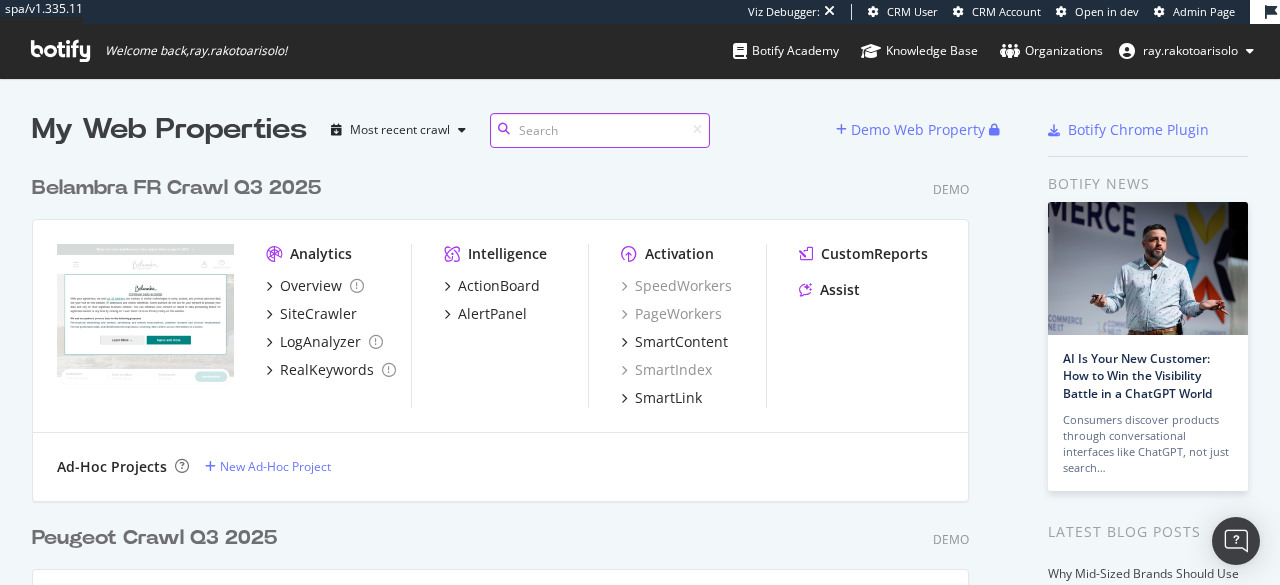 click at bounding box center [600, 130] 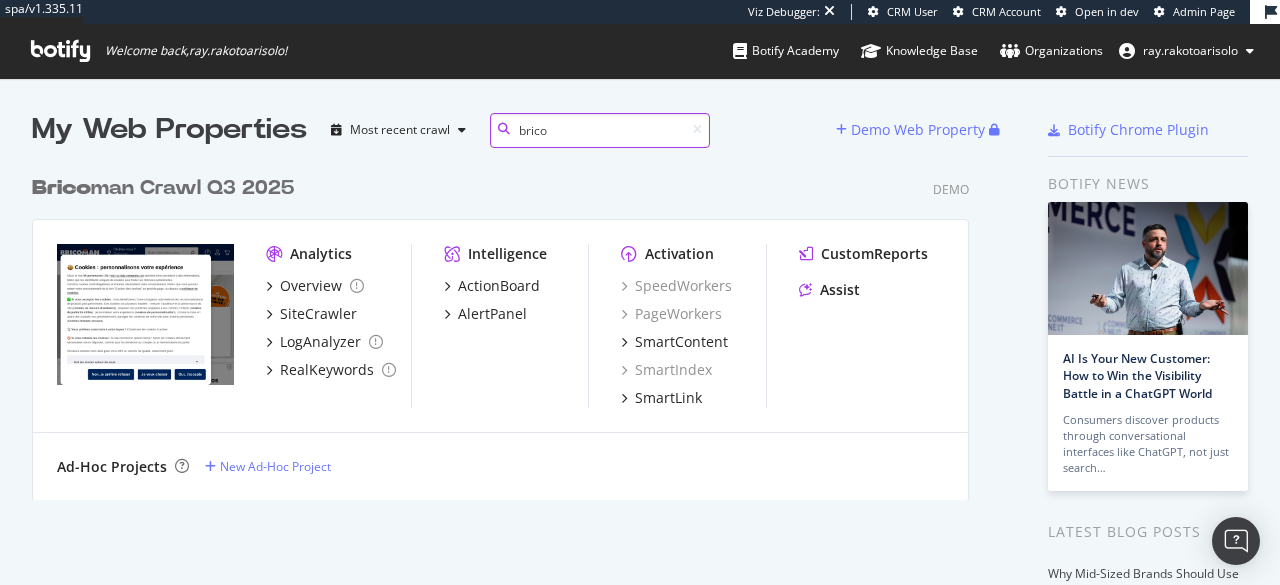 scroll, scrollTop: 334, scrollLeft: 937, axis: both 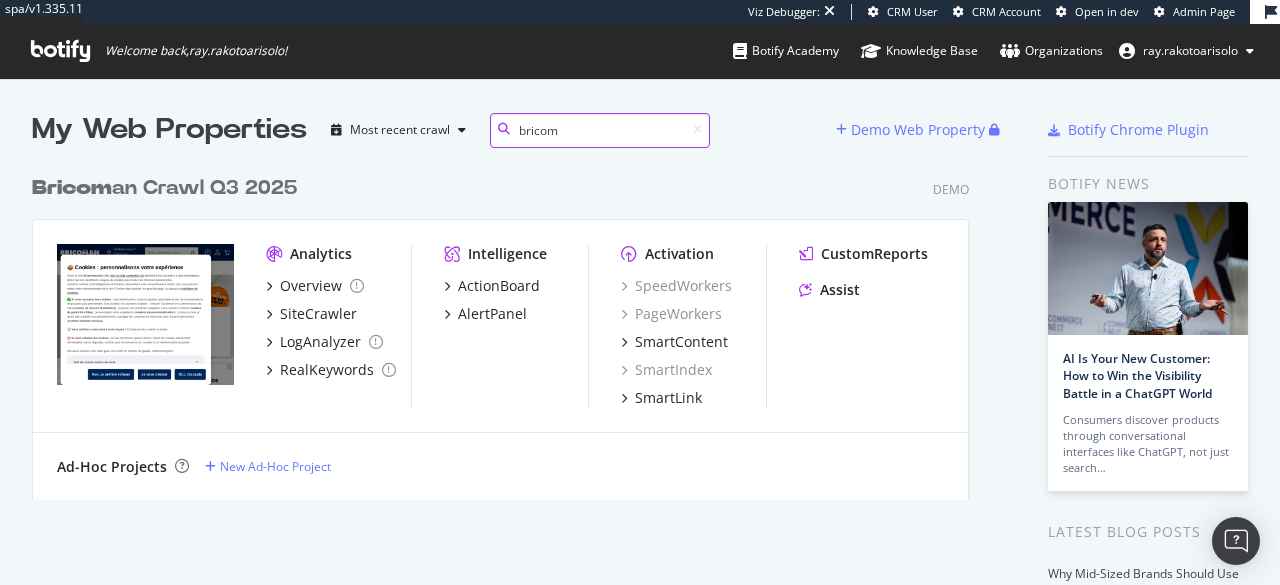 type on "bricom" 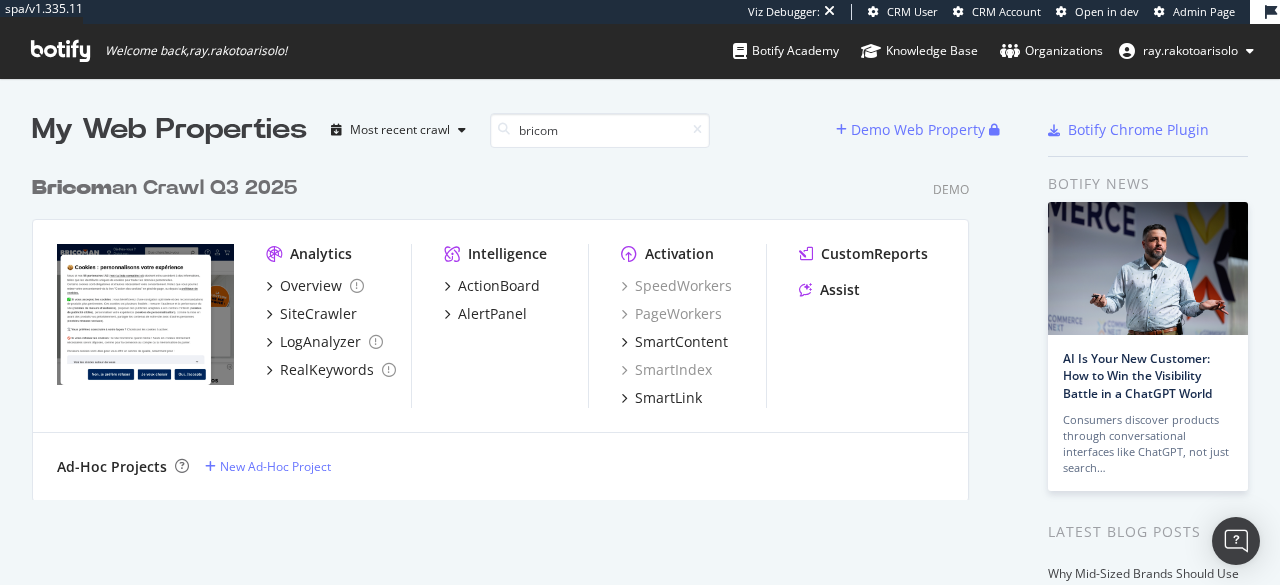 click on "Bricom" at bounding box center [72, 188] 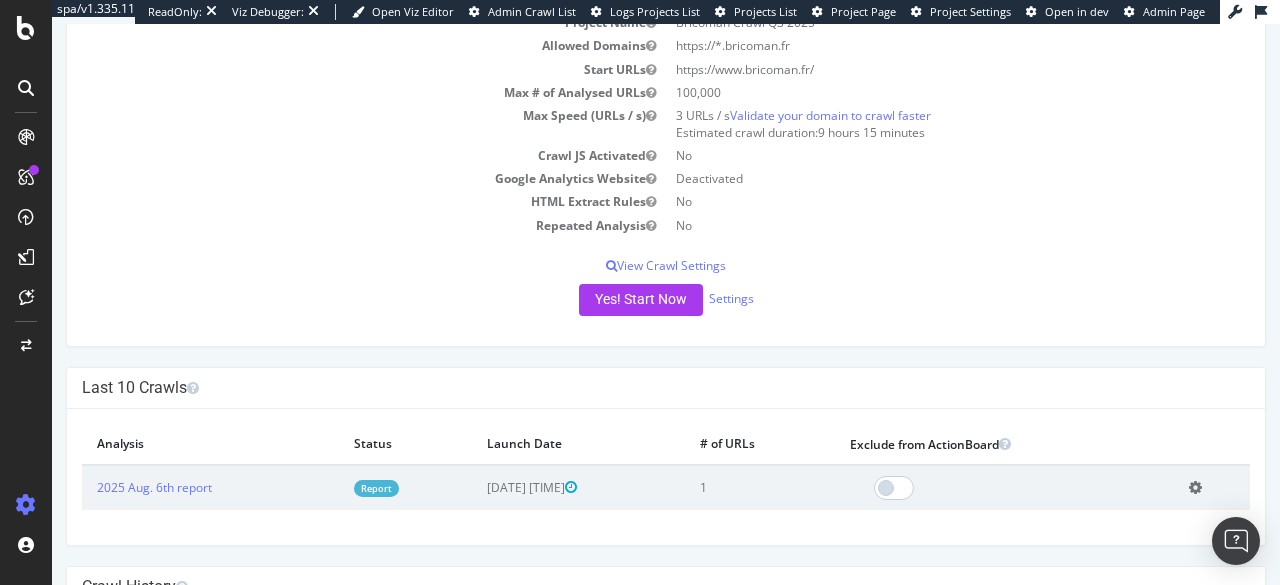 scroll, scrollTop: 275, scrollLeft: 0, axis: vertical 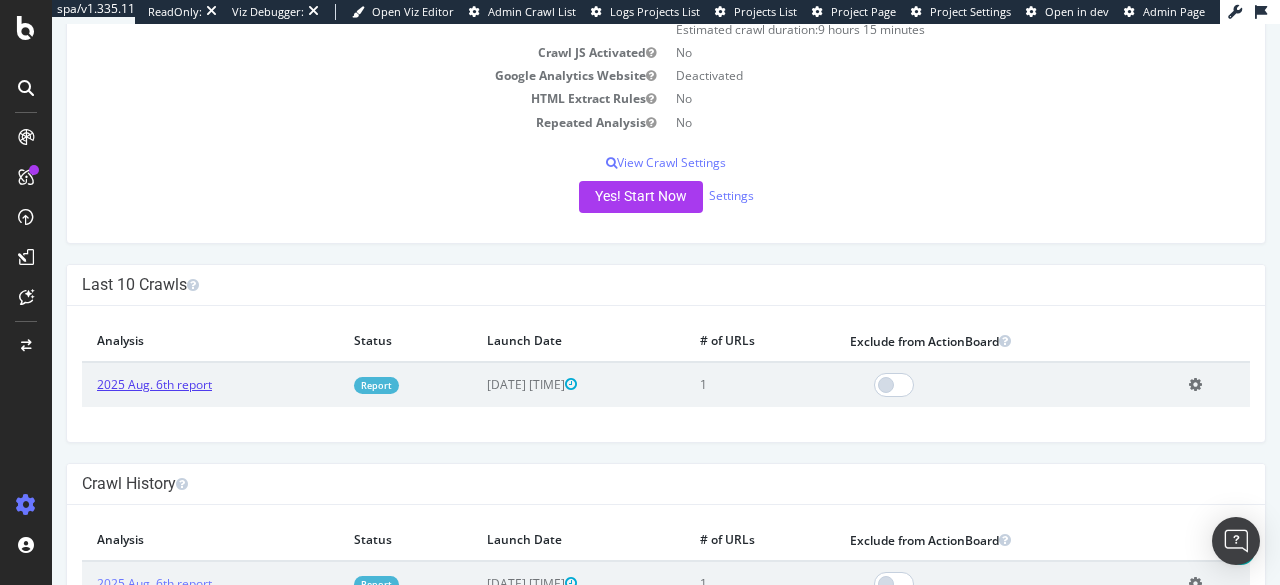 click on "2025 Aug. 6th
report" at bounding box center [154, 384] 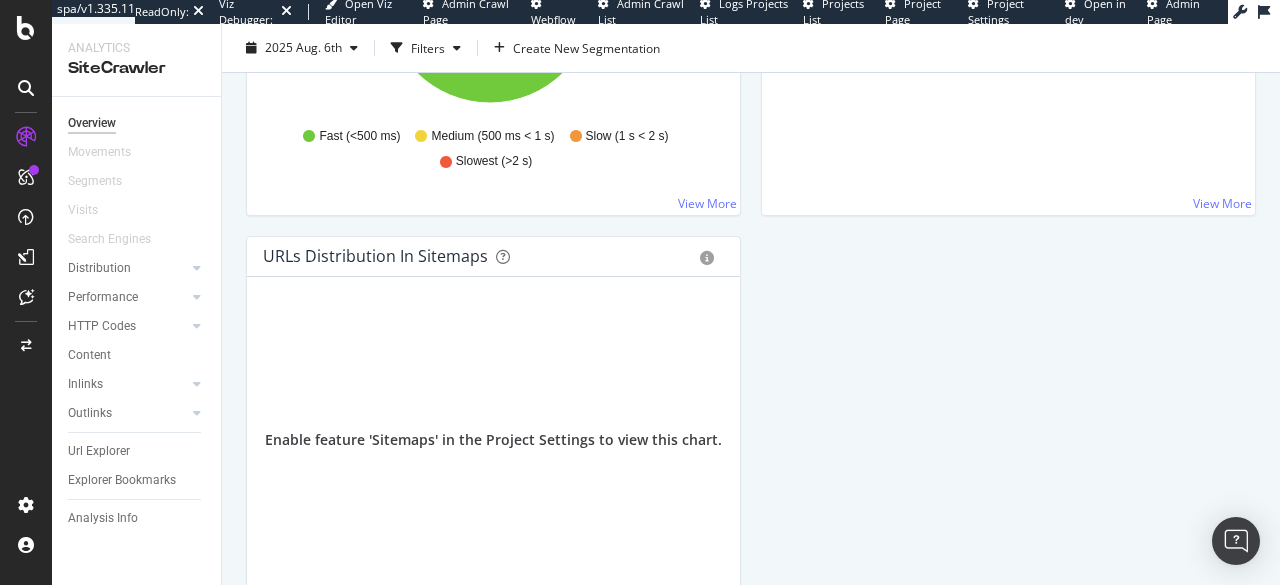 scroll, scrollTop: 1777, scrollLeft: 0, axis: vertical 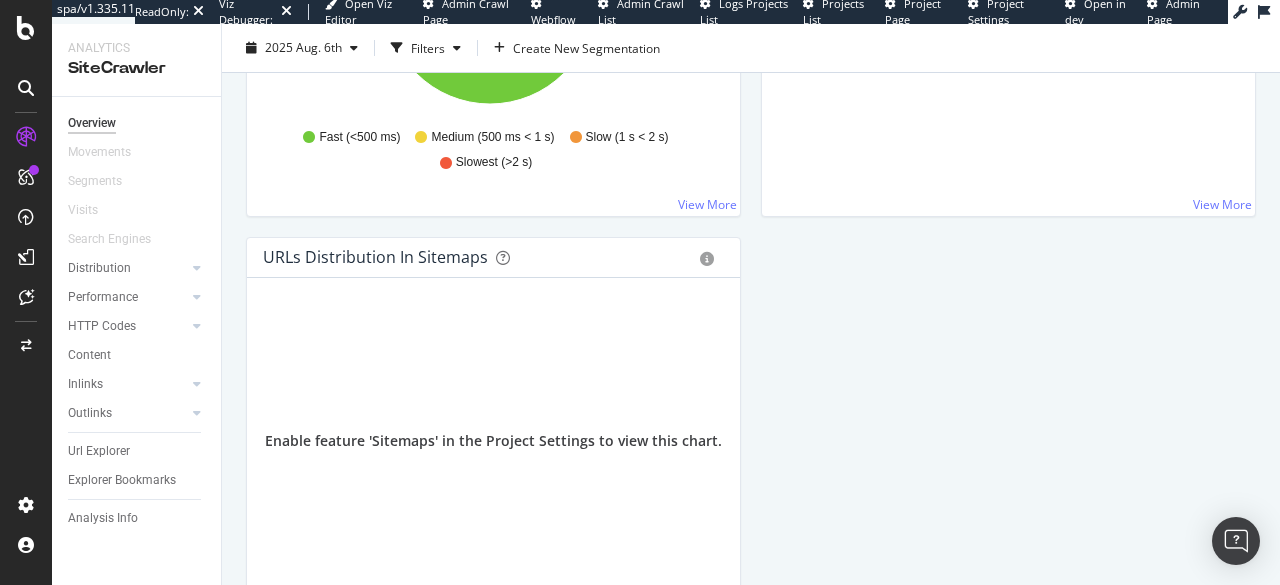 click at bounding box center (26, 88) 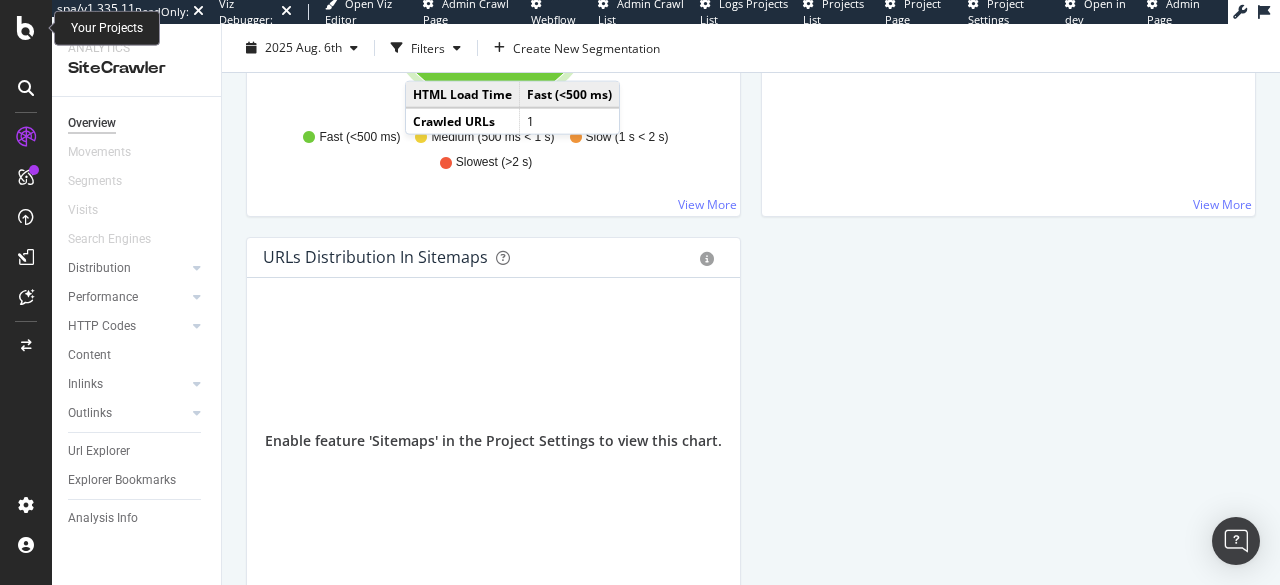 click at bounding box center [26, 28] 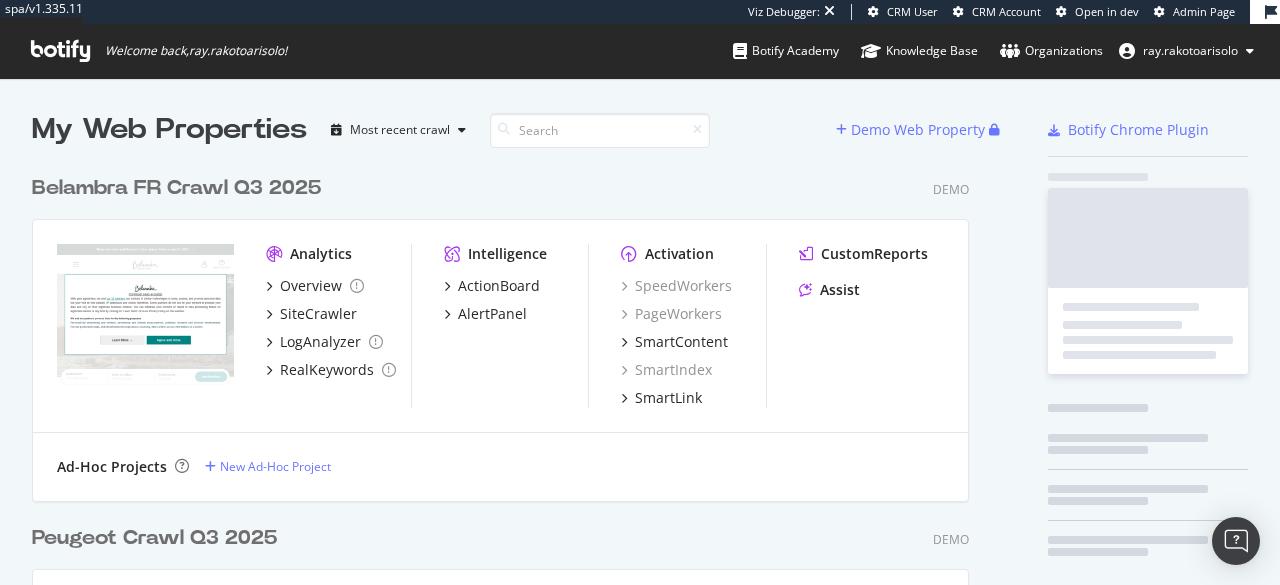 scroll, scrollTop: 16, scrollLeft: 16, axis: both 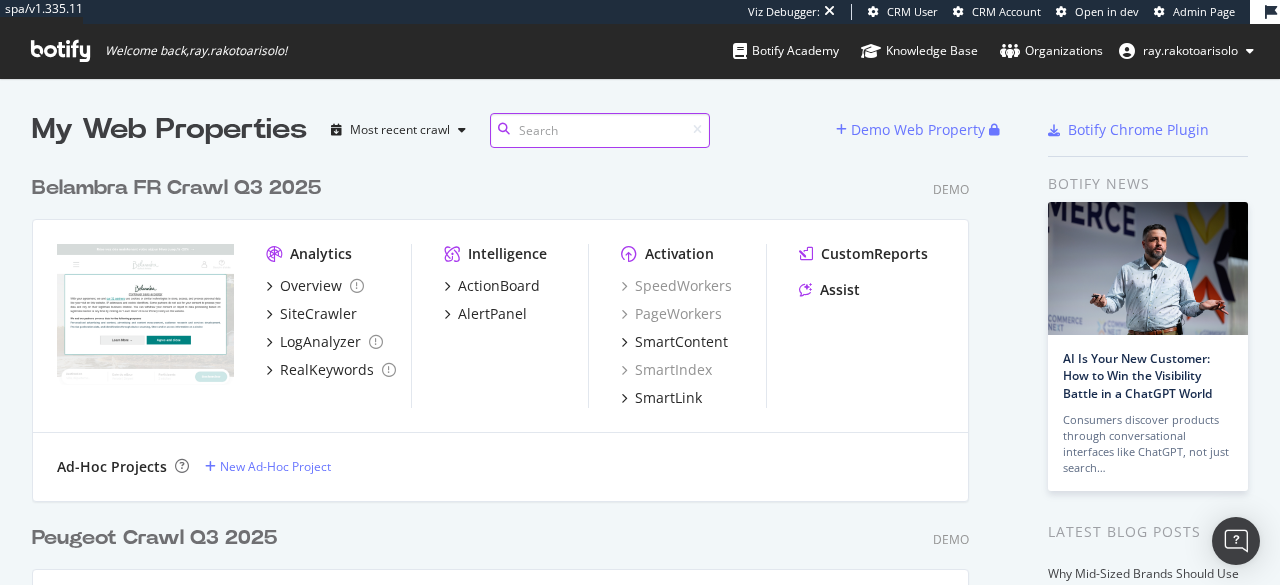 click at bounding box center [600, 130] 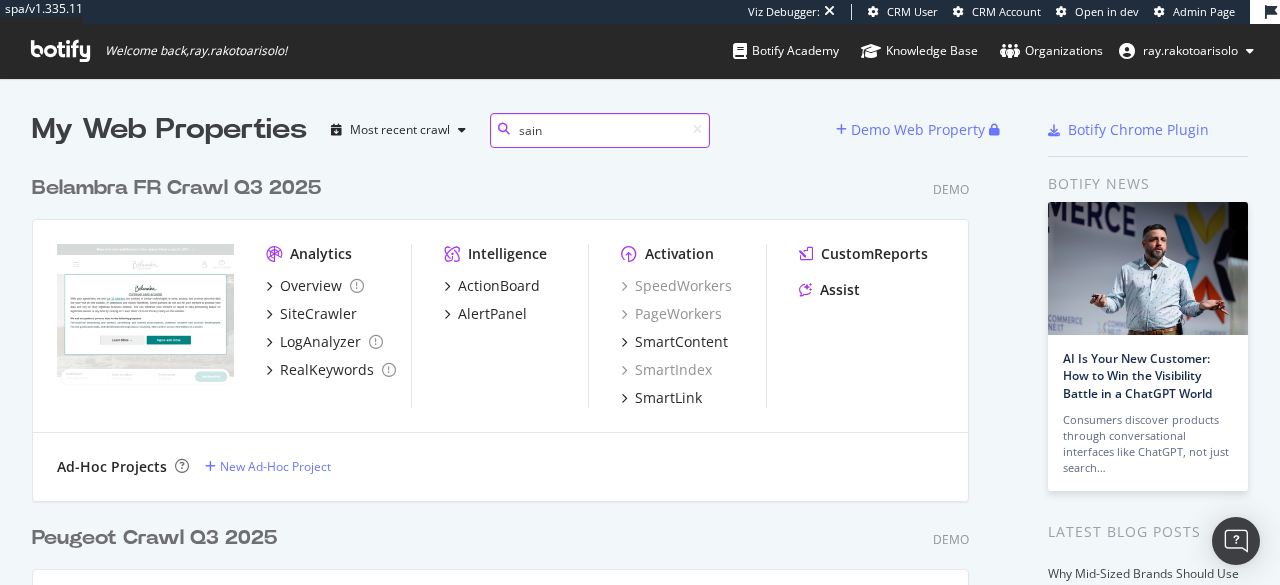 scroll, scrollTop: 334, scrollLeft: 937, axis: both 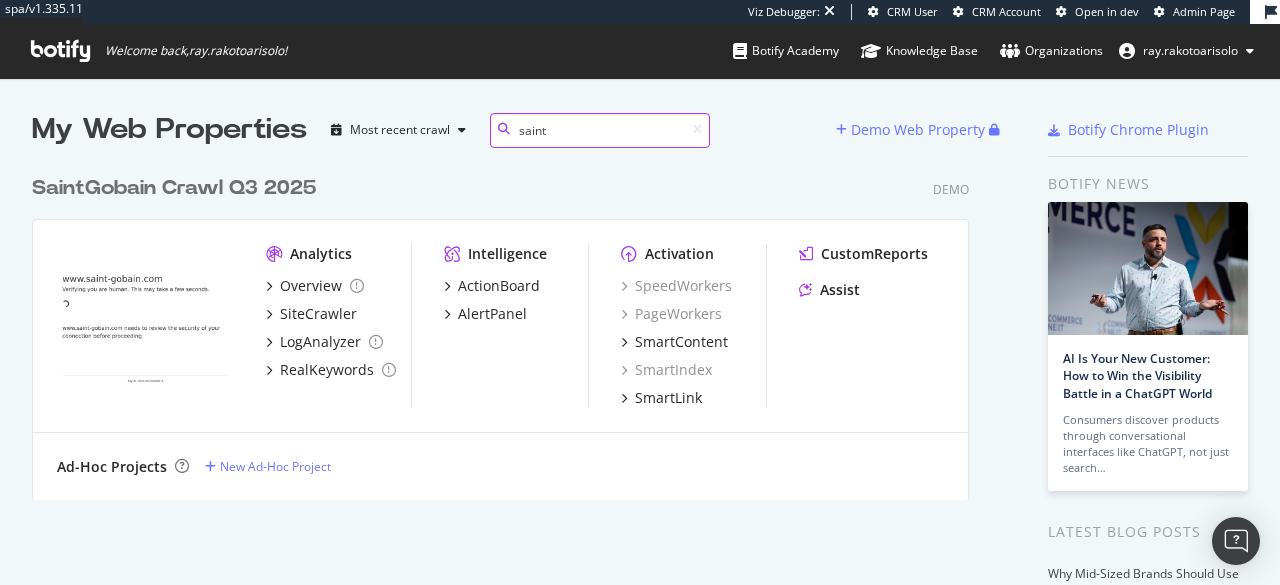 type on "saint" 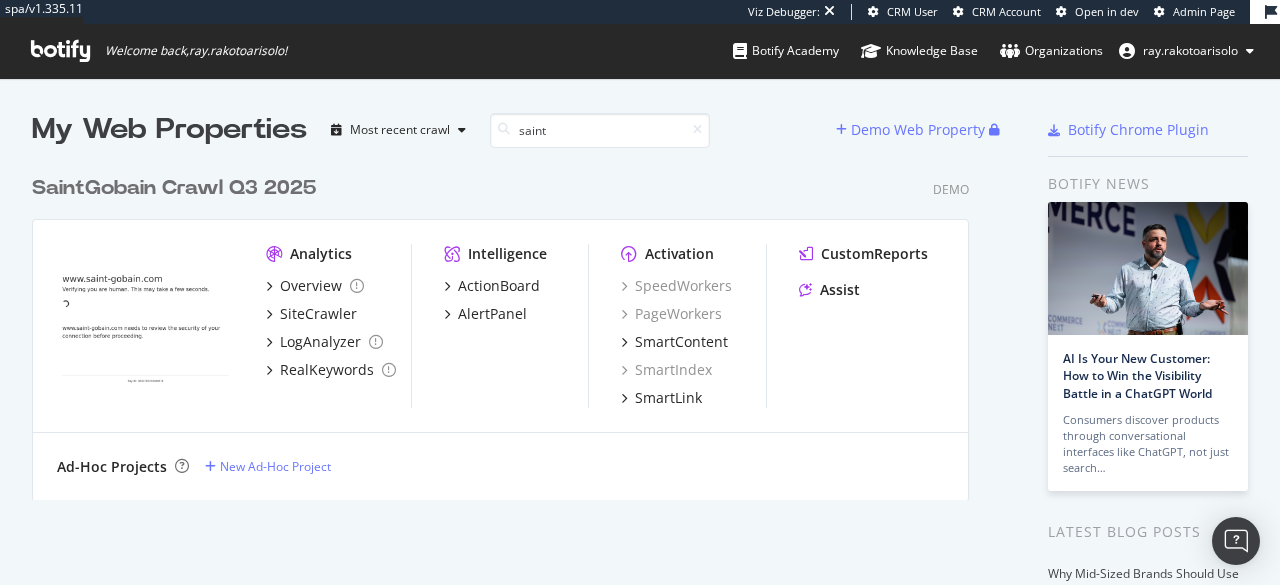 click on "Saint  Gobain Crawl Q3 2025" at bounding box center [174, 188] 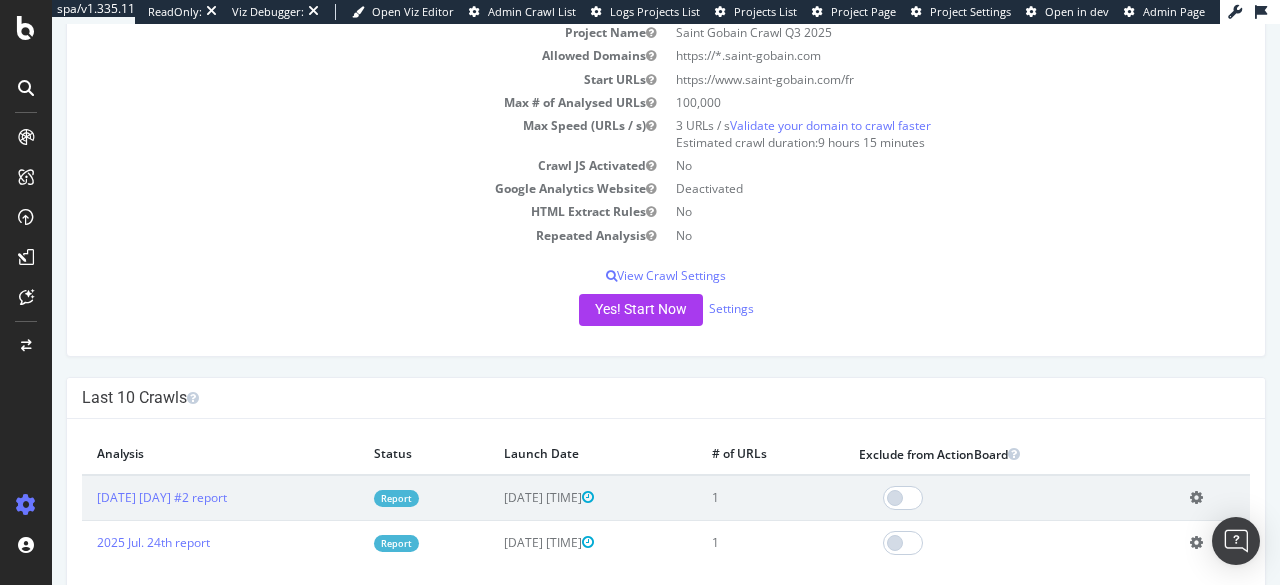 scroll, scrollTop: 0, scrollLeft: 0, axis: both 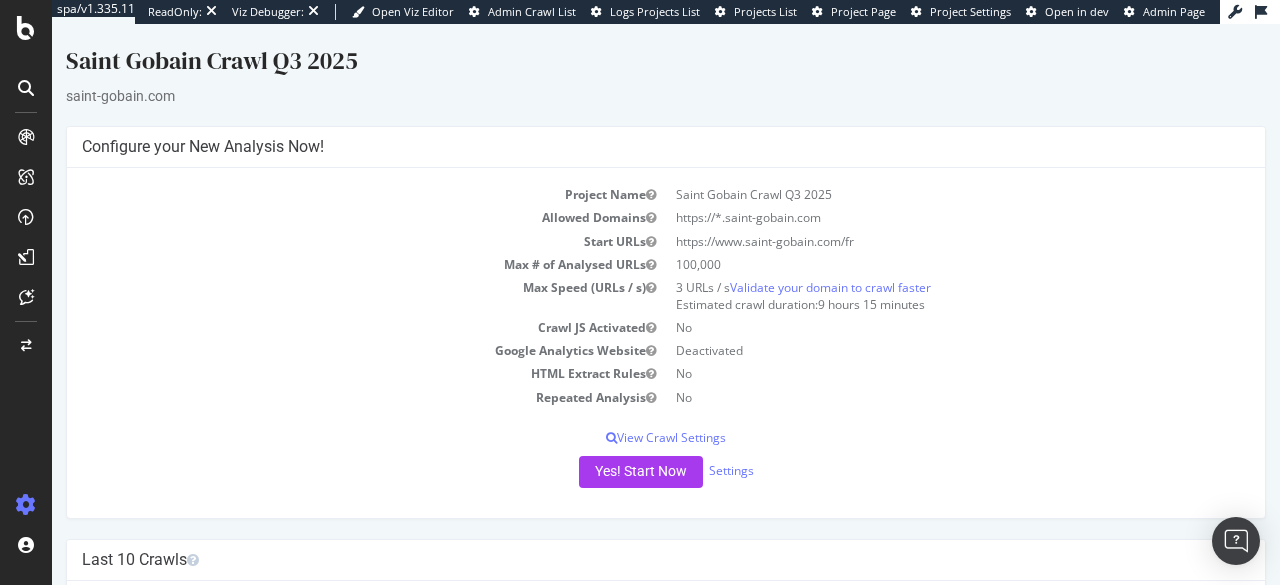 click at bounding box center (26, 88) 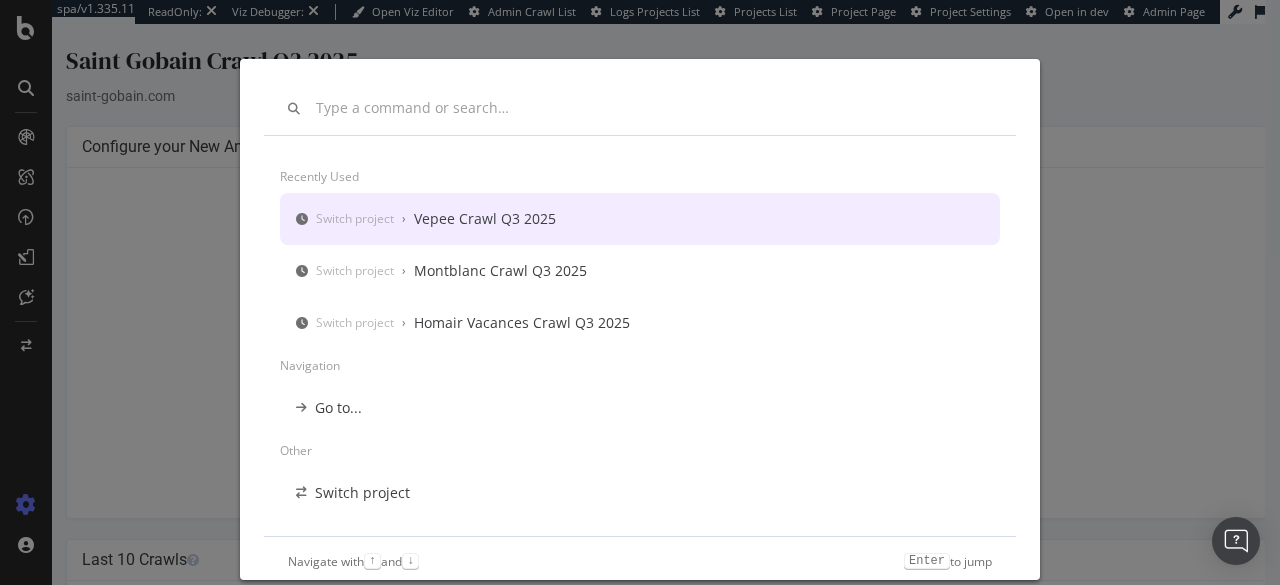 click on "Recently used Switch project › Vepee Crawl Q3 2025 Switch project › Montblanc  Crawl Q3 2025 Switch project › Homair Vacances Crawl Q3 2025 Navigation Go to... Other Switch project Open bookmark Create Navigate with  ↑  and  ↓ Enter   to jump" at bounding box center [640, 292] 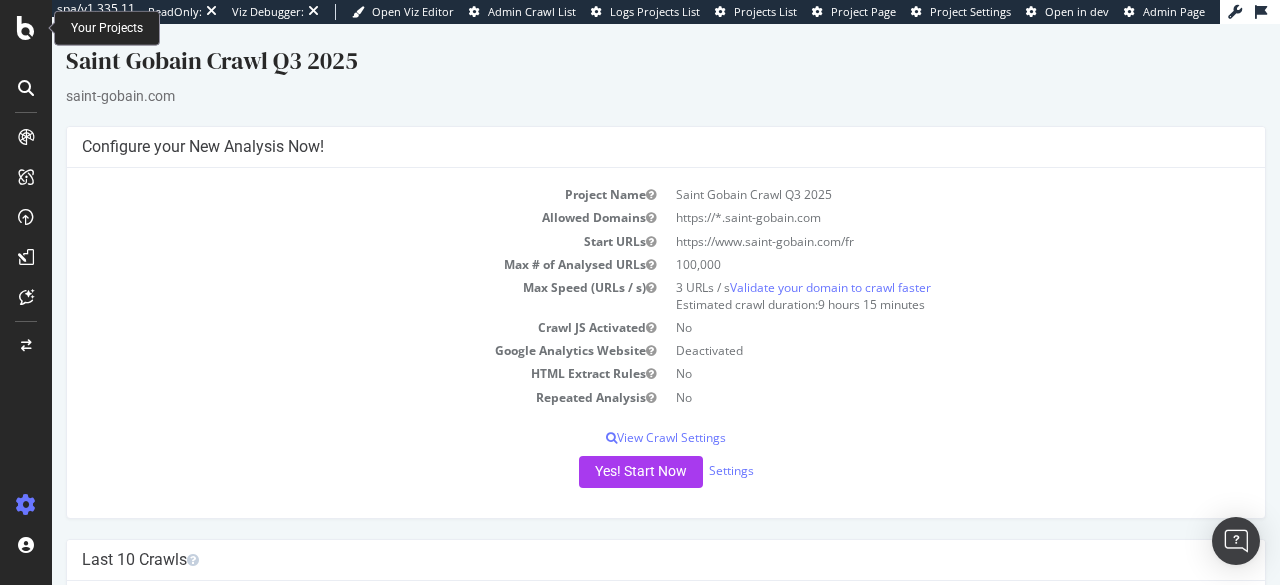 click at bounding box center [26, 28] 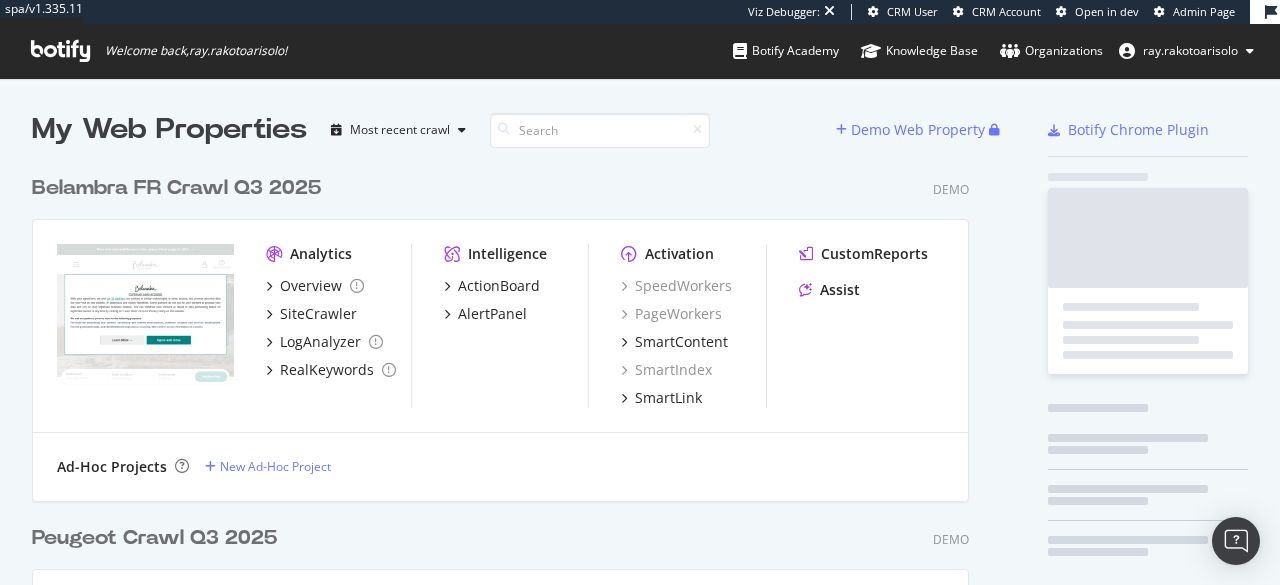 scroll, scrollTop: 16, scrollLeft: 16, axis: both 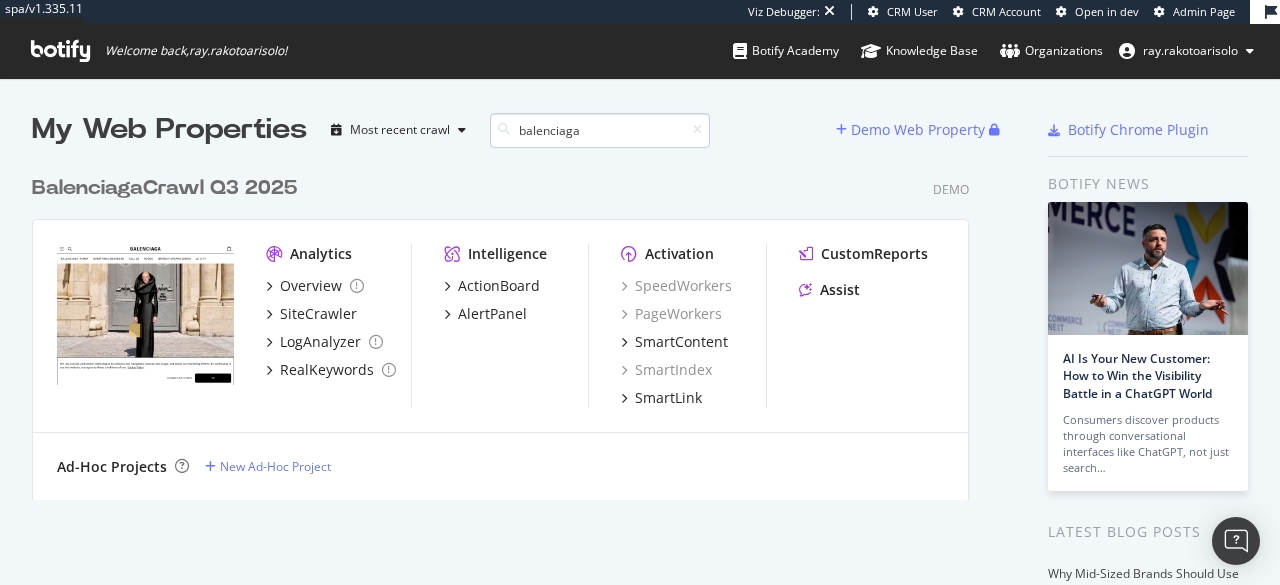 type on "balenciaga" 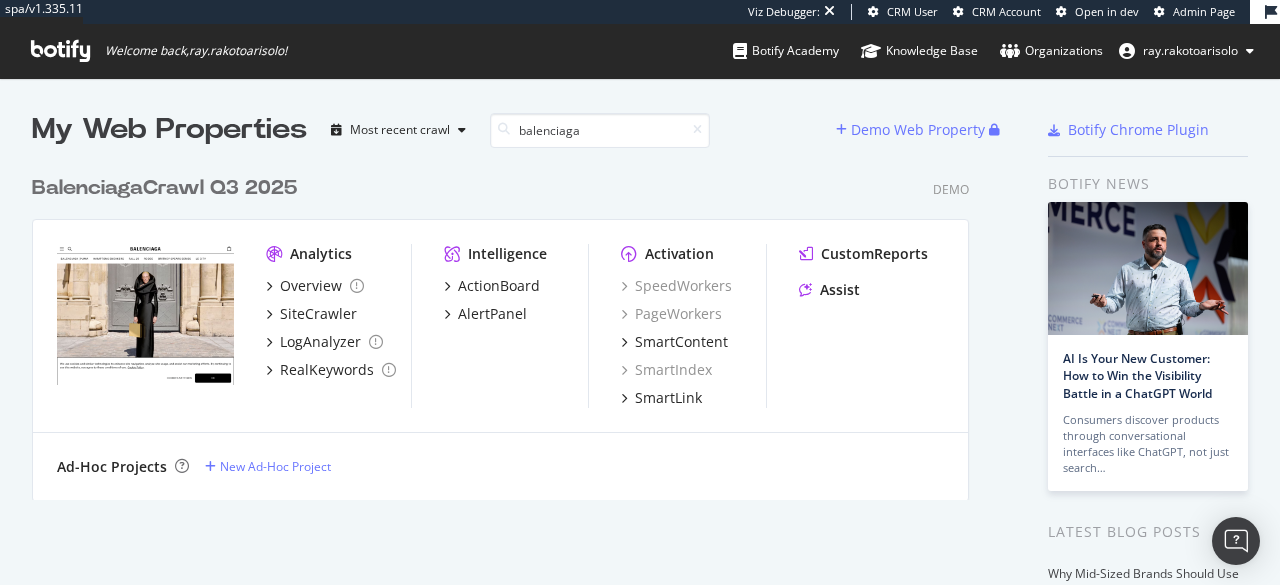click on "Balenciaga  Crawl Q3 2025" at bounding box center [164, 188] 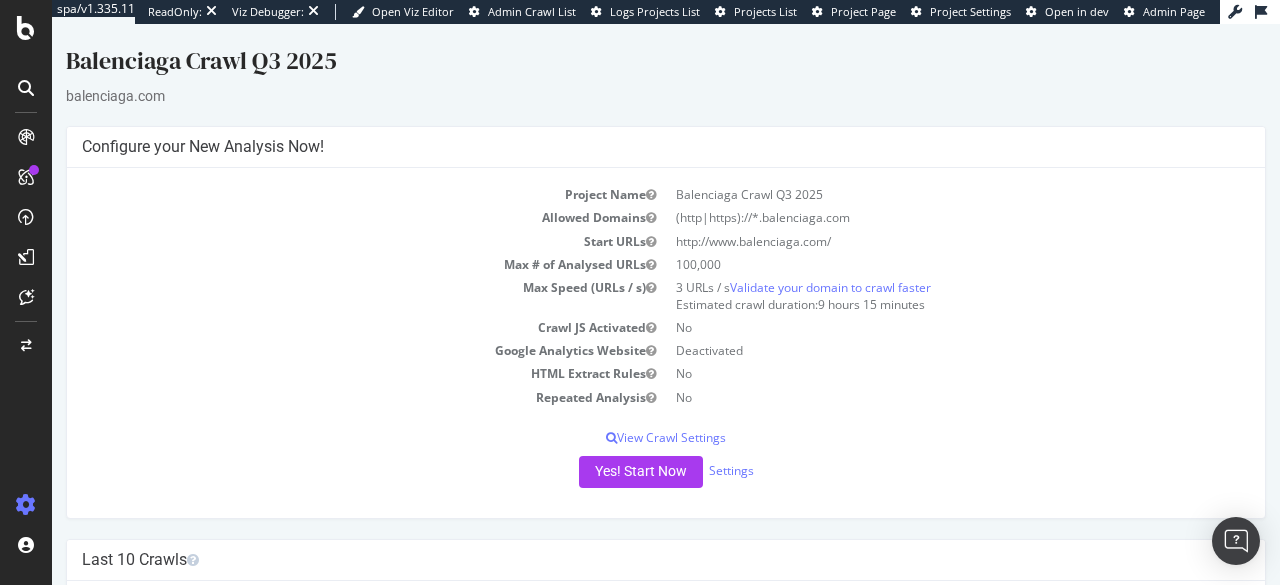 scroll, scrollTop: 350, scrollLeft: 0, axis: vertical 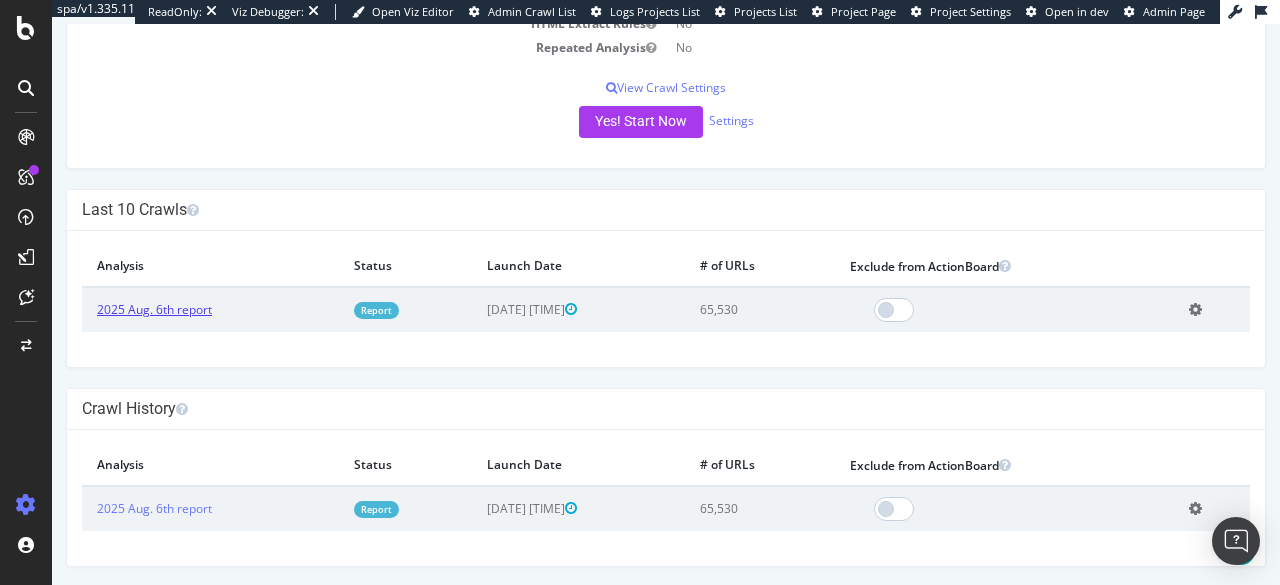 click on "2025 Aug. 6th
report" at bounding box center [154, 309] 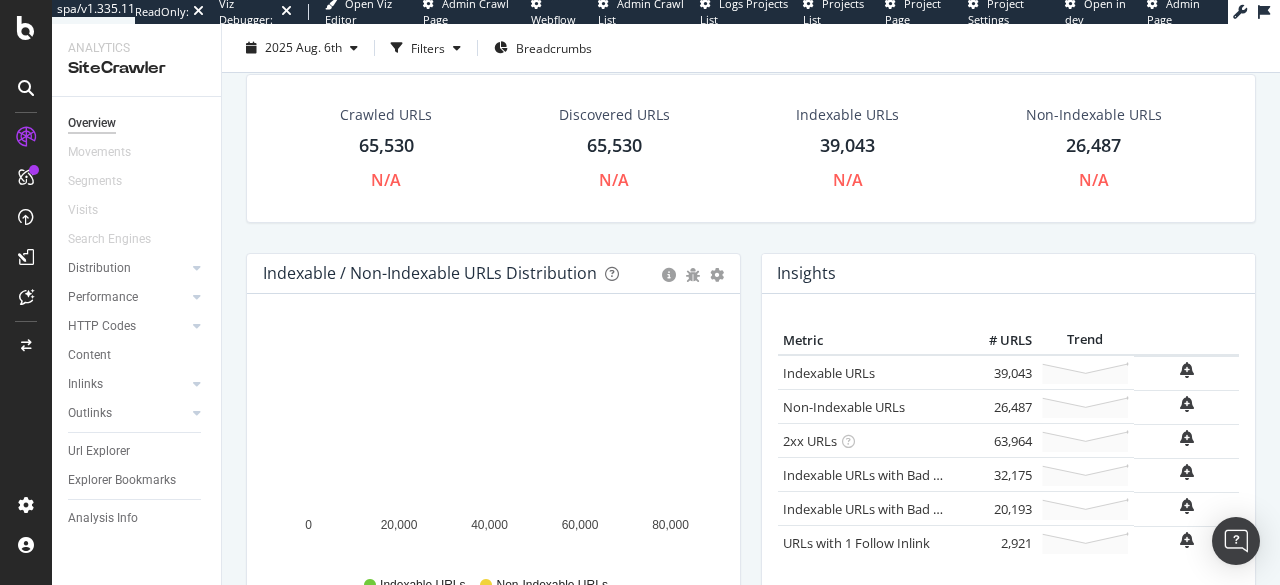 scroll, scrollTop: 0, scrollLeft: 0, axis: both 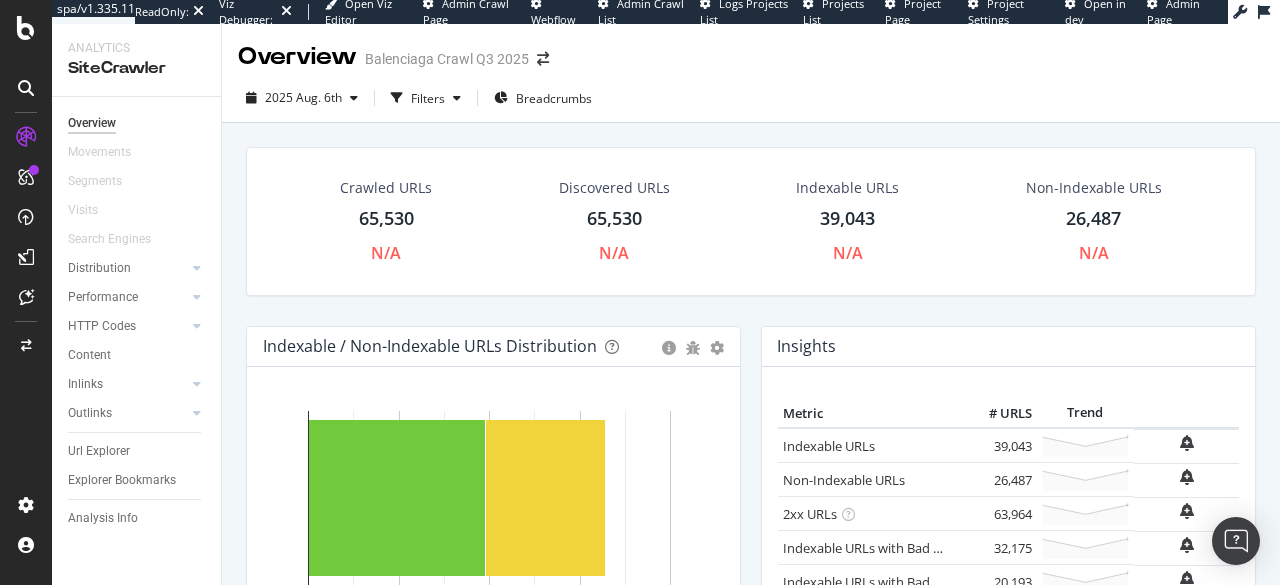 click at bounding box center (26, 88) 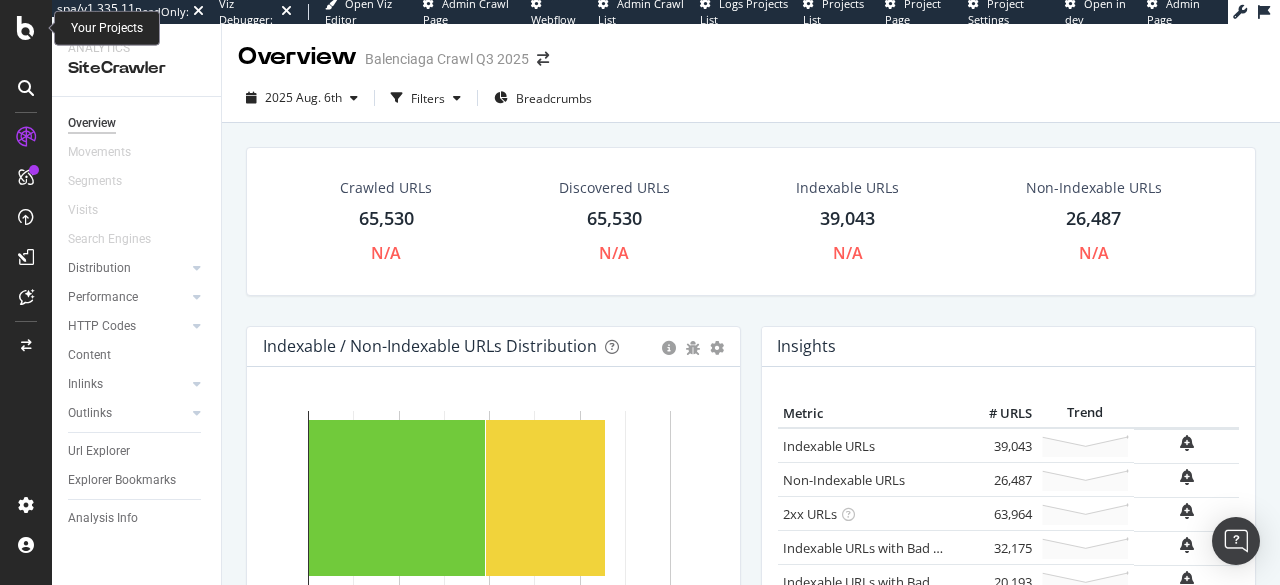 click at bounding box center (26, 28) 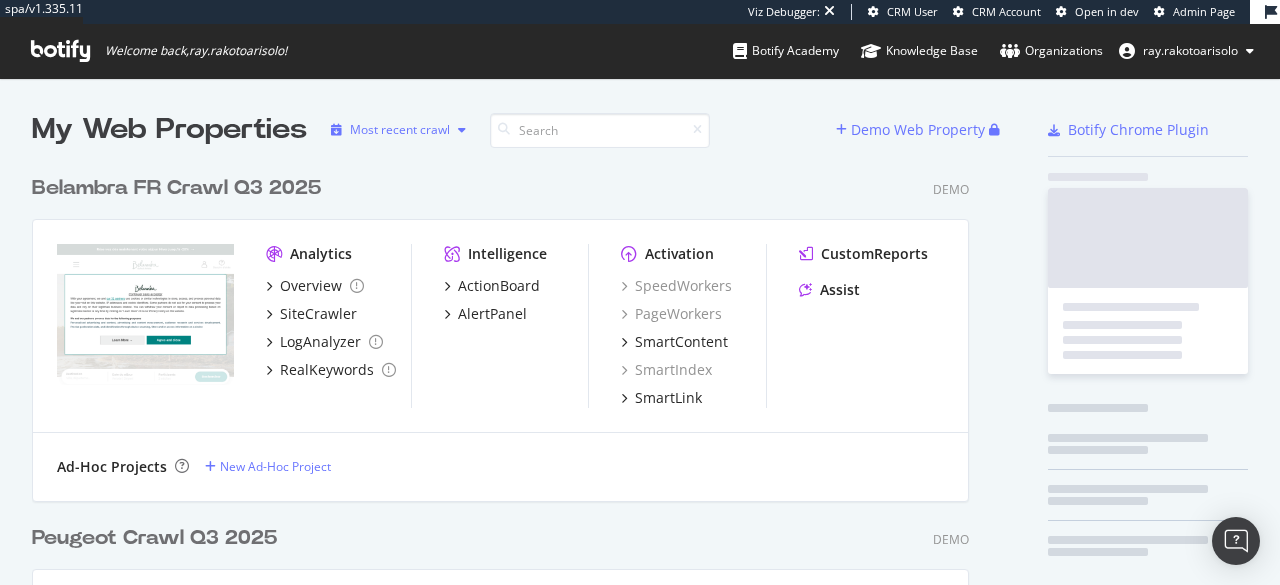 scroll, scrollTop: 16, scrollLeft: 16, axis: both 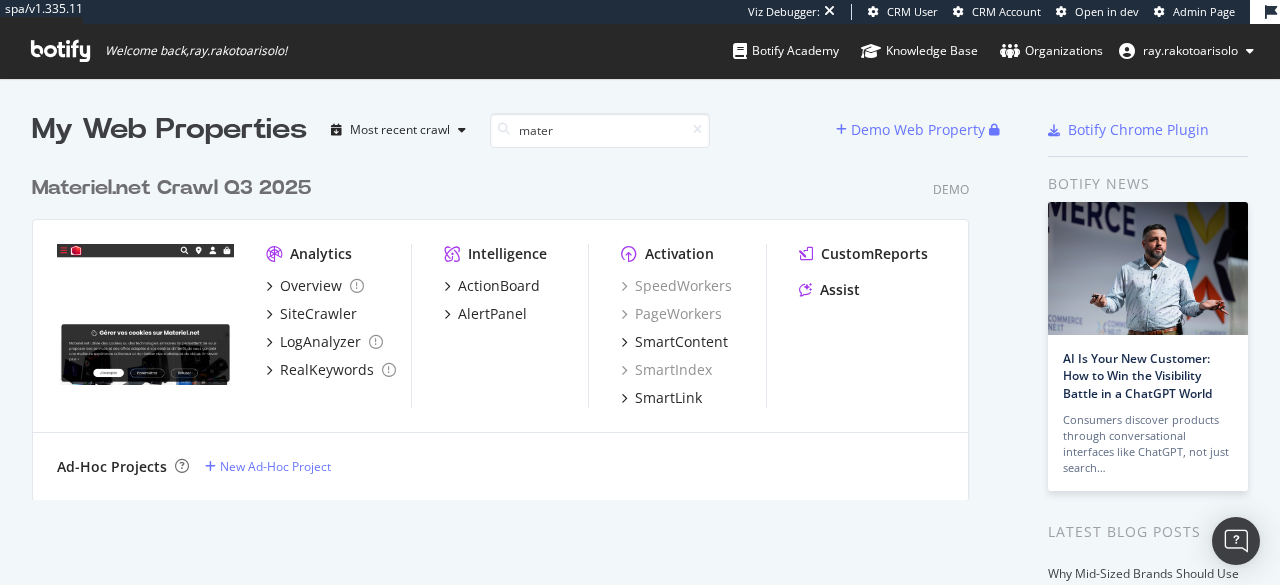 type on "mater" 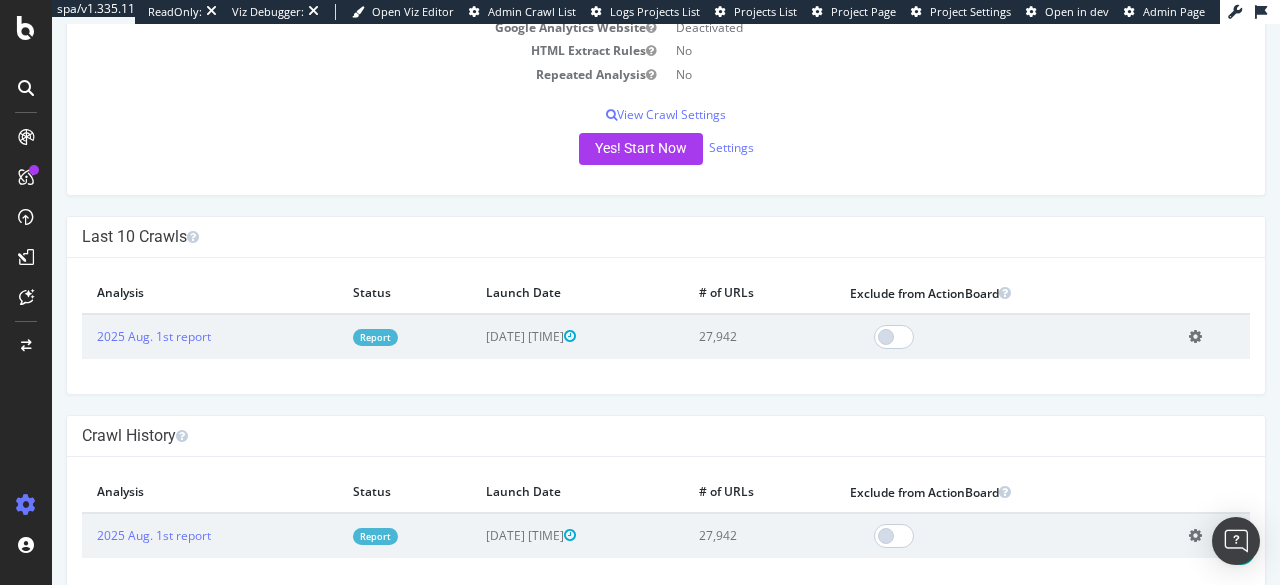 scroll, scrollTop: 329, scrollLeft: 0, axis: vertical 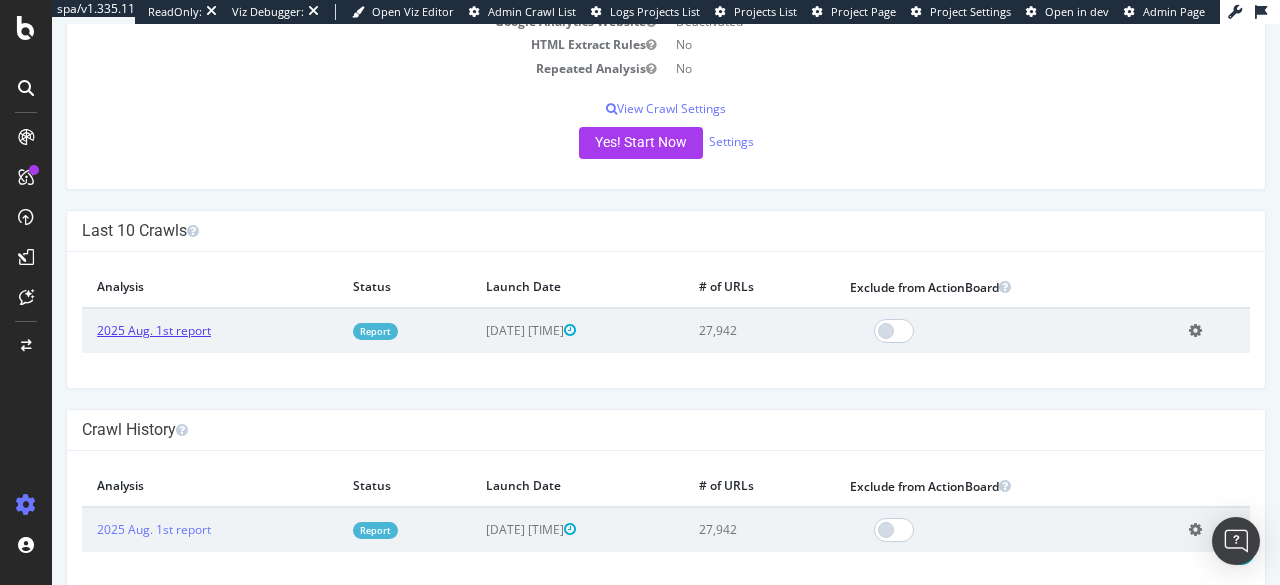 click on "2025 Aug. 1st
report" at bounding box center (154, 330) 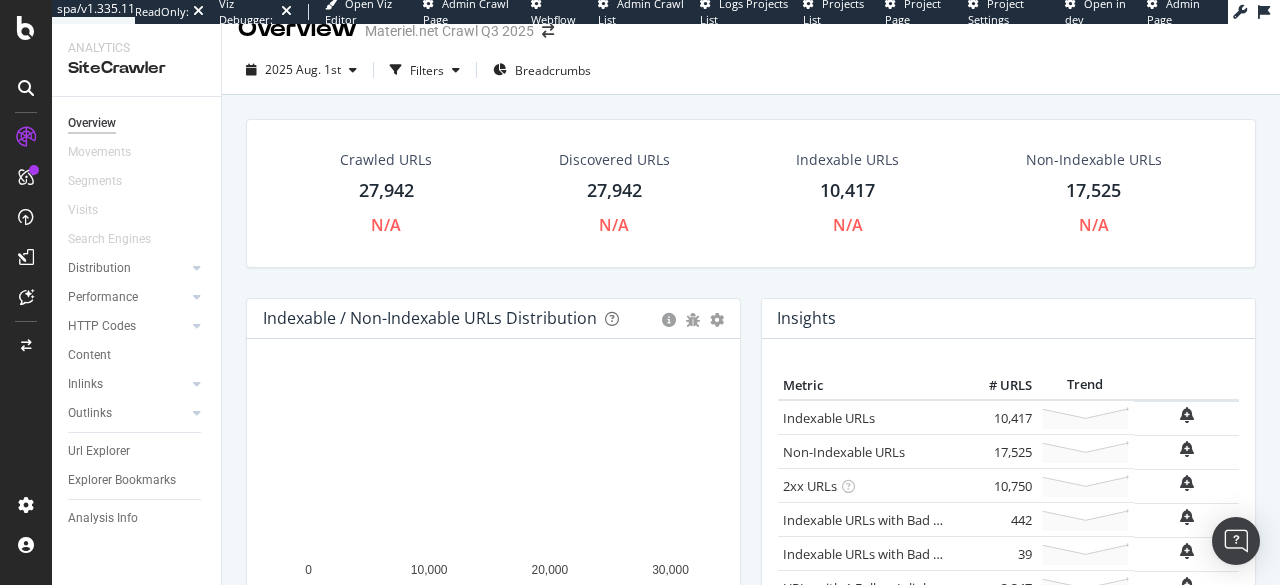 scroll, scrollTop: 27, scrollLeft: 0, axis: vertical 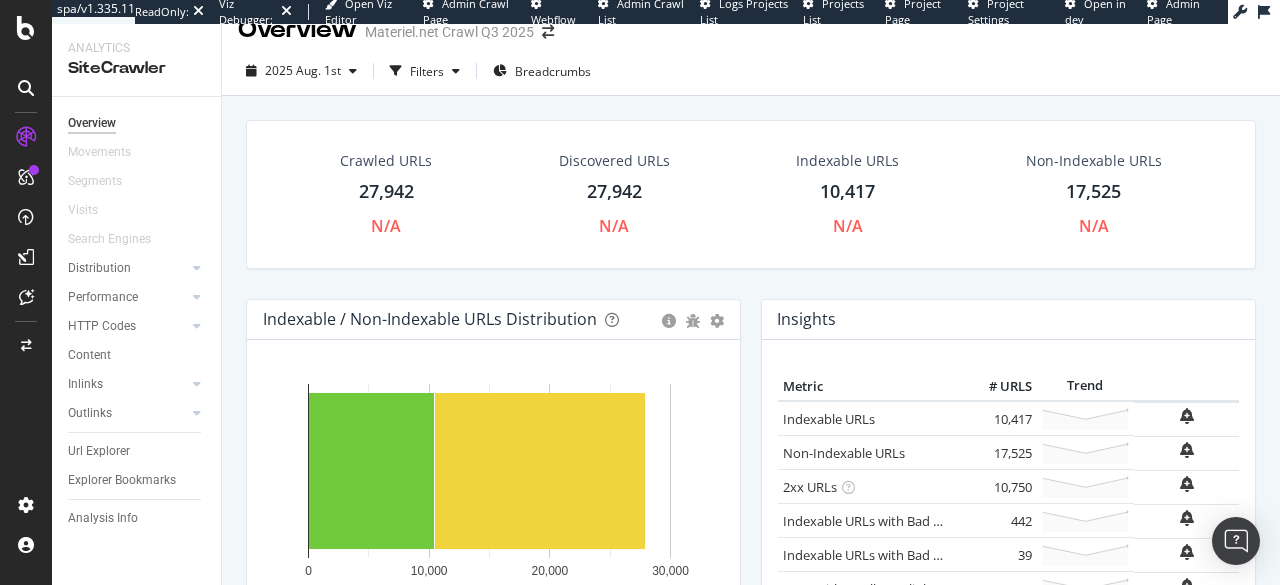 click at bounding box center [26, 88] 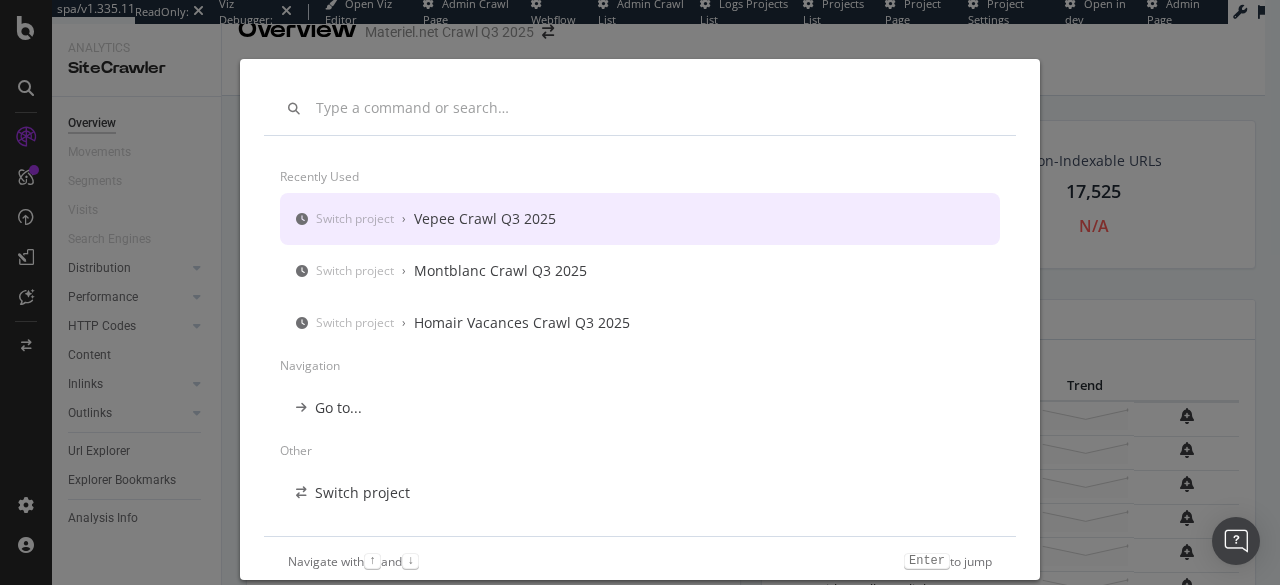 click on "Recently used Switch project › Vepee Crawl Q3 2025 Switch project › Montblanc  Crawl Q3 2025 Switch project › Homair Vacances Crawl Q3 2025 Navigation Go to... Other Switch project Open bookmark Create Navigate with  ↑  and  ↓ Enter   to jump" at bounding box center [640, 292] 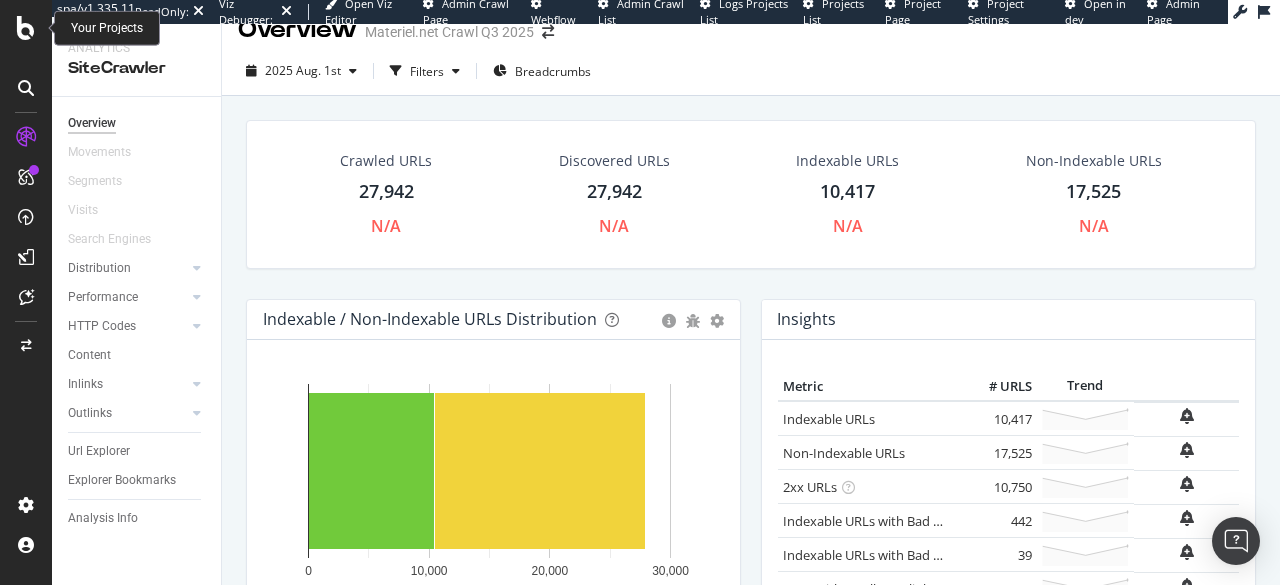 click at bounding box center (26, 28) 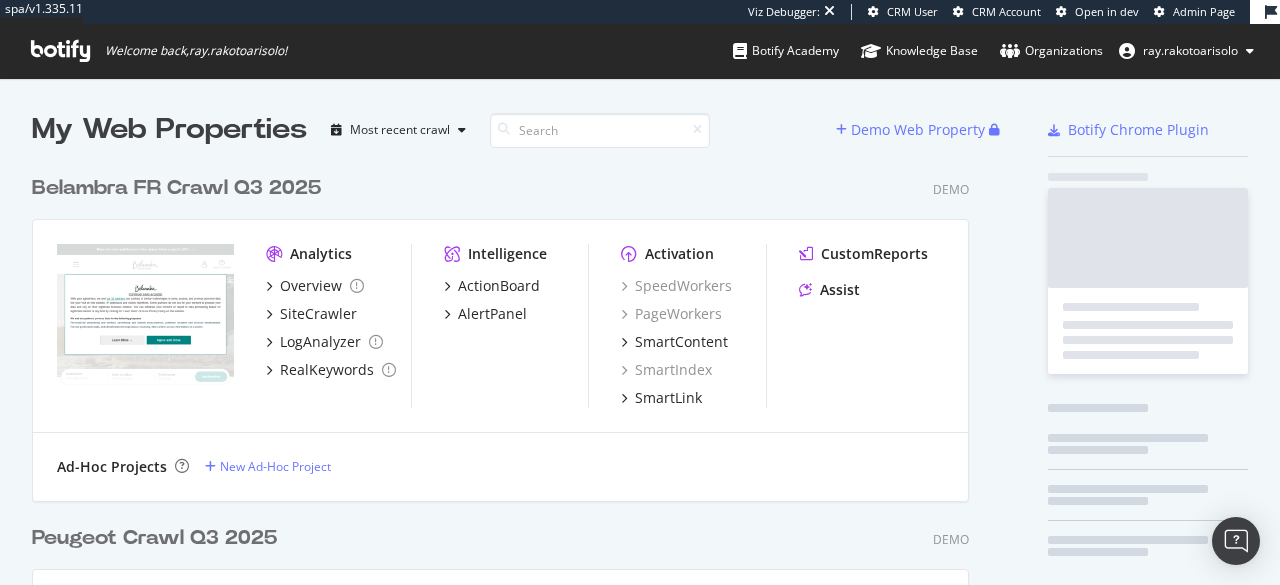 scroll, scrollTop: 16, scrollLeft: 16, axis: both 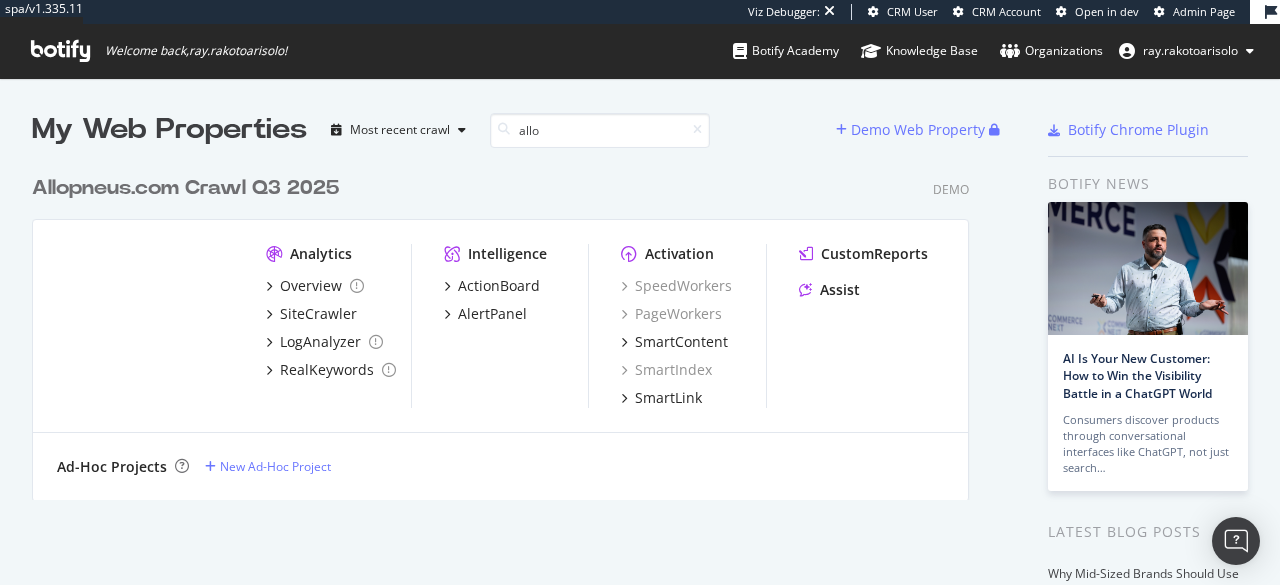 type on "allo" 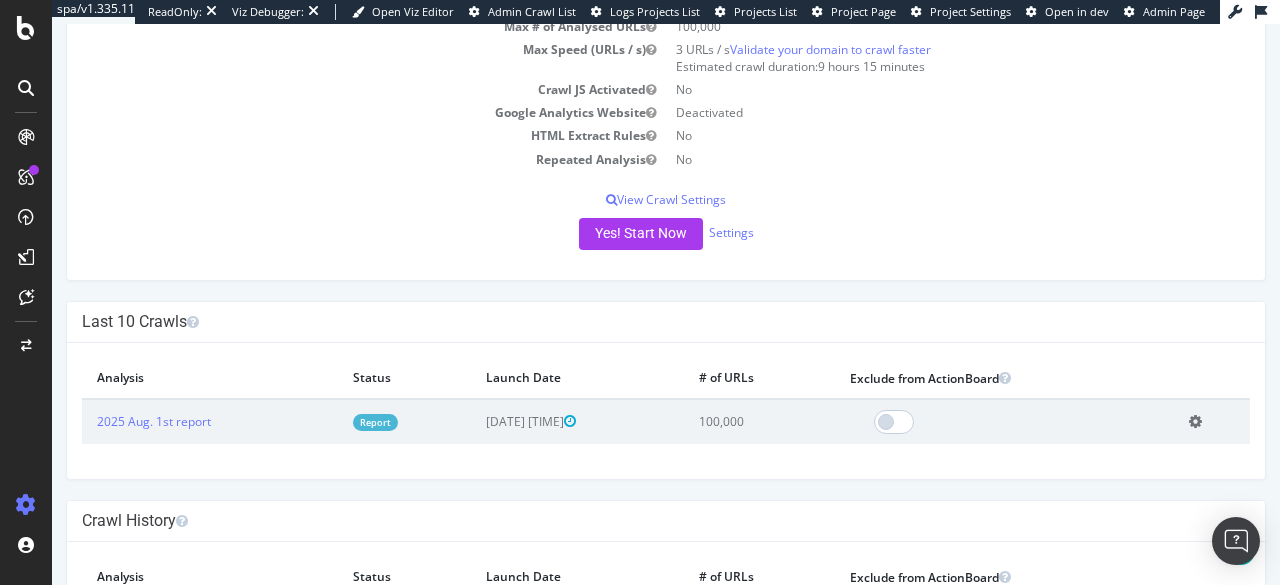 scroll, scrollTop: 350, scrollLeft: 0, axis: vertical 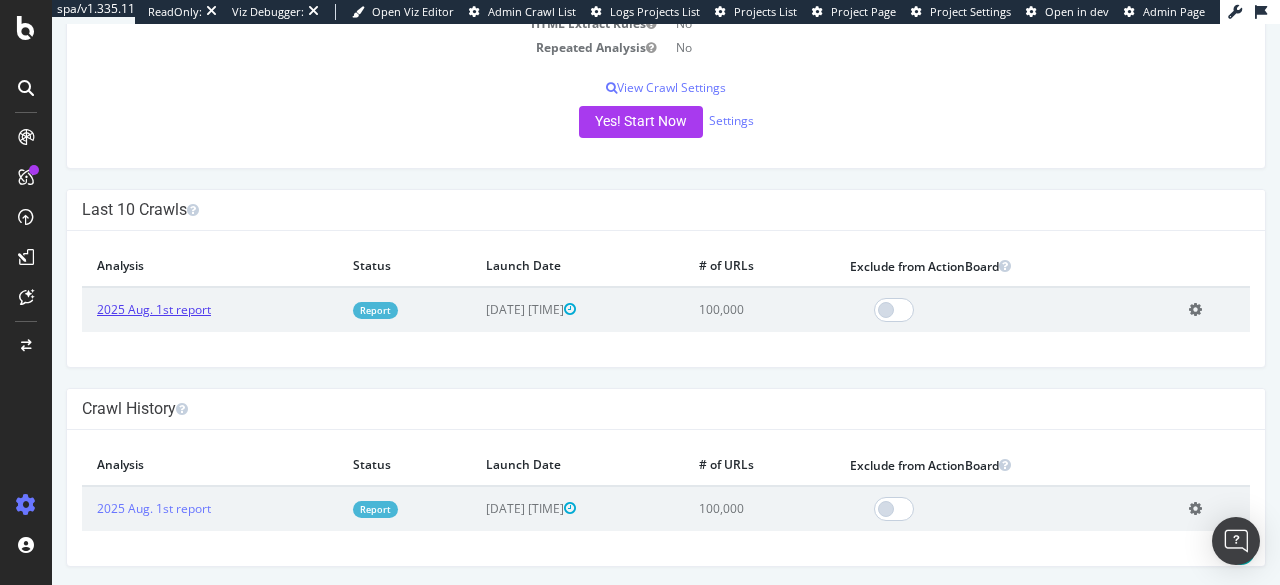click on "2025 Aug. 1st
report" at bounding box center (154, 309) 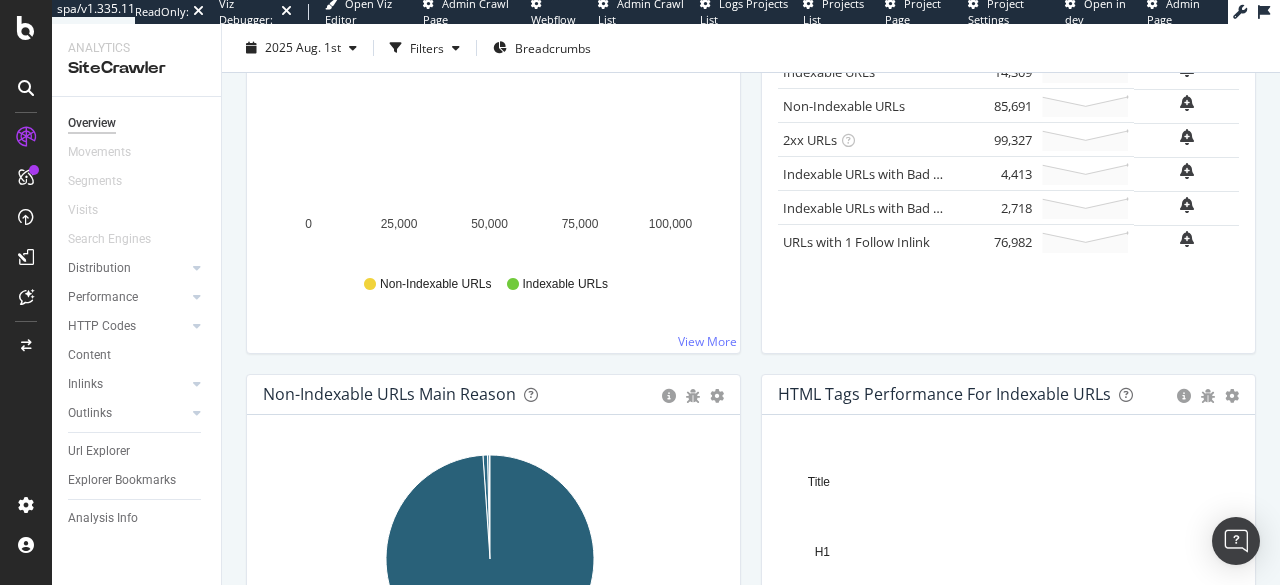 scroll, scrollTop: 300, scrollLeft: 0, axis: vertical 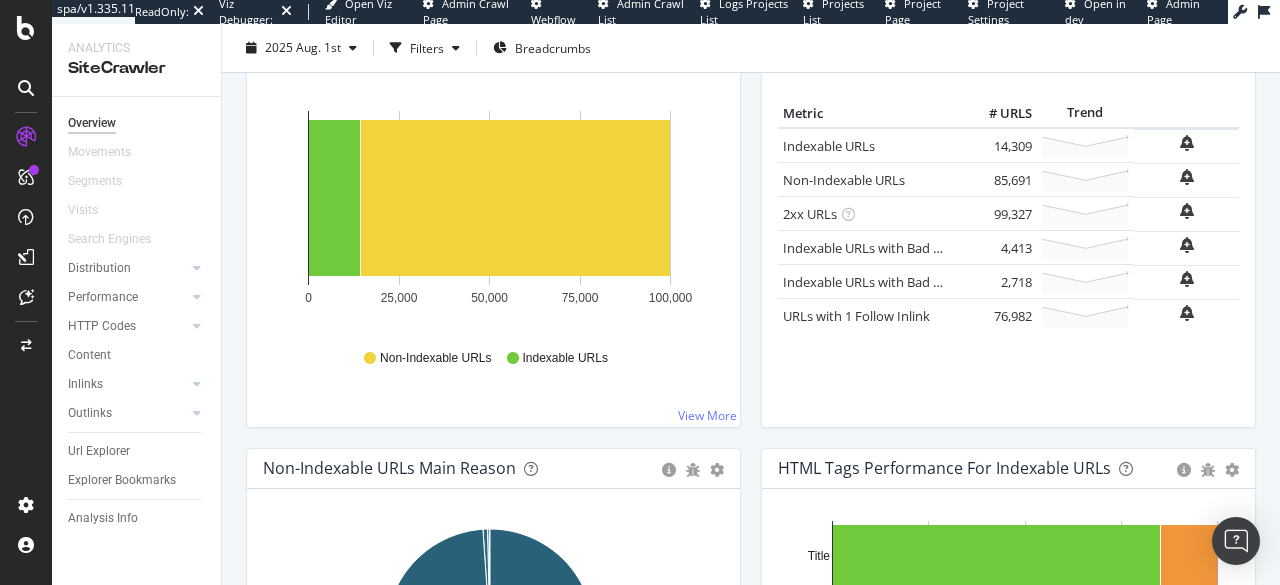 click at bounding box center [26, 88] 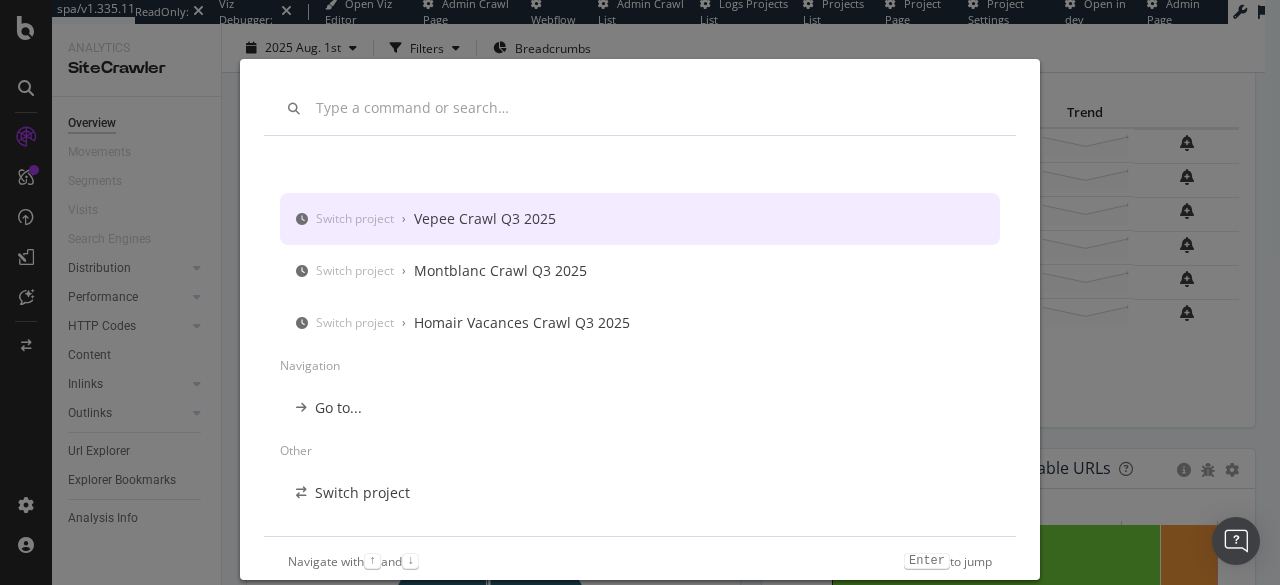 scroll, scrollTop: 0, scrollLeft: 0, axis: both 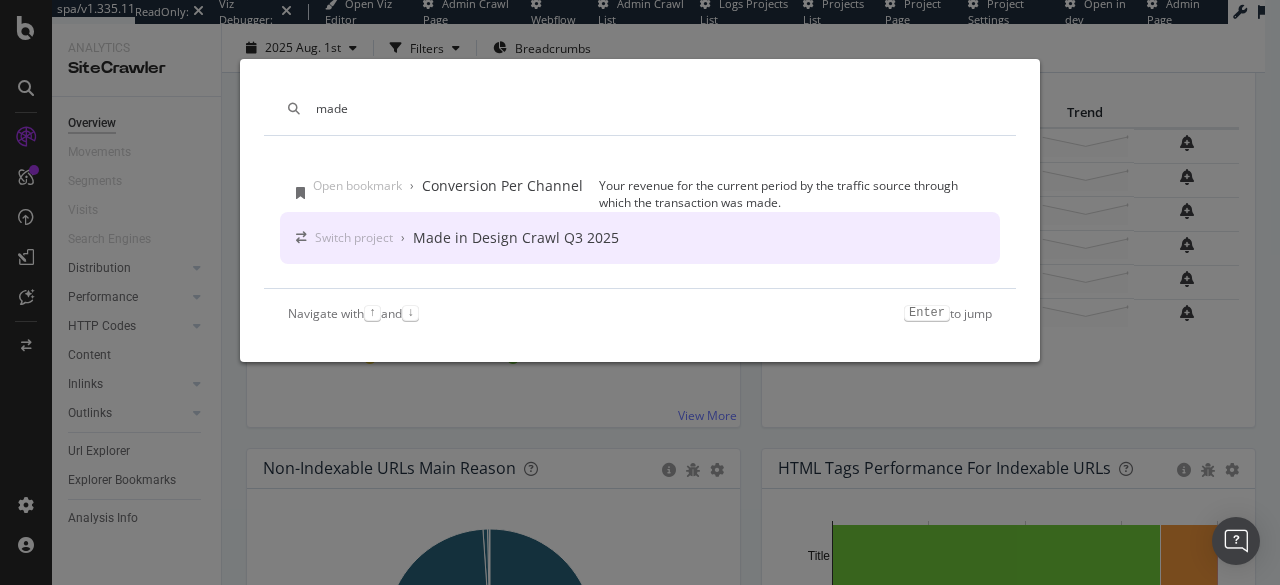 type on "made" 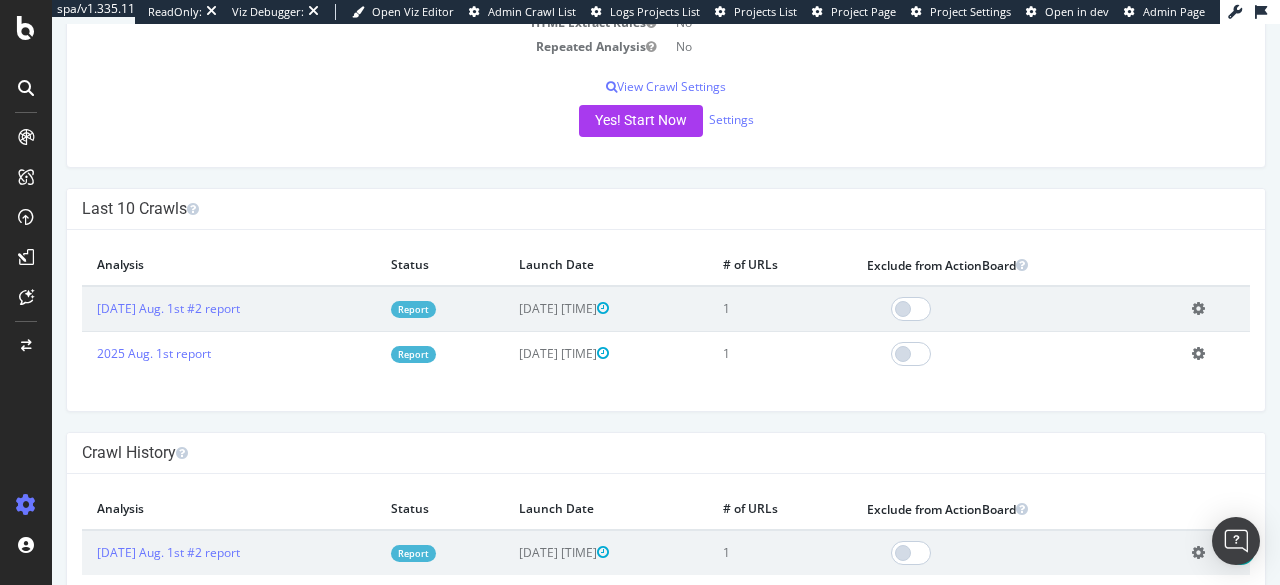 scroll, scrollTop: 360, scrollLeft: 0, axis: vertical 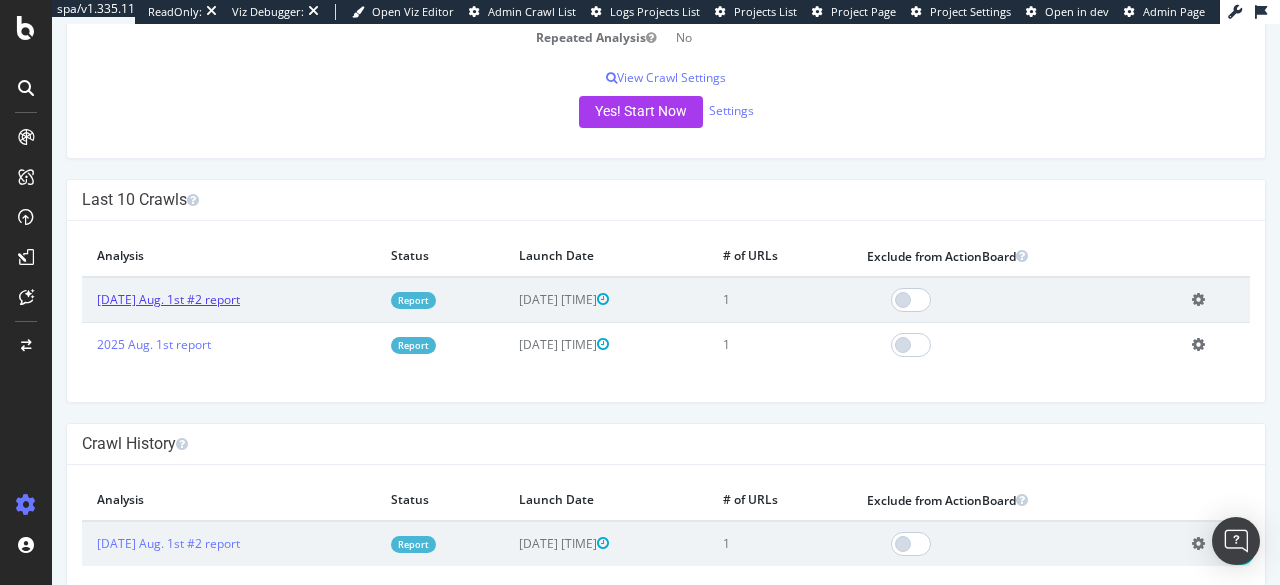 click on "[DATE] Aug. 1st #2
report" at bounding box center (168, 299) 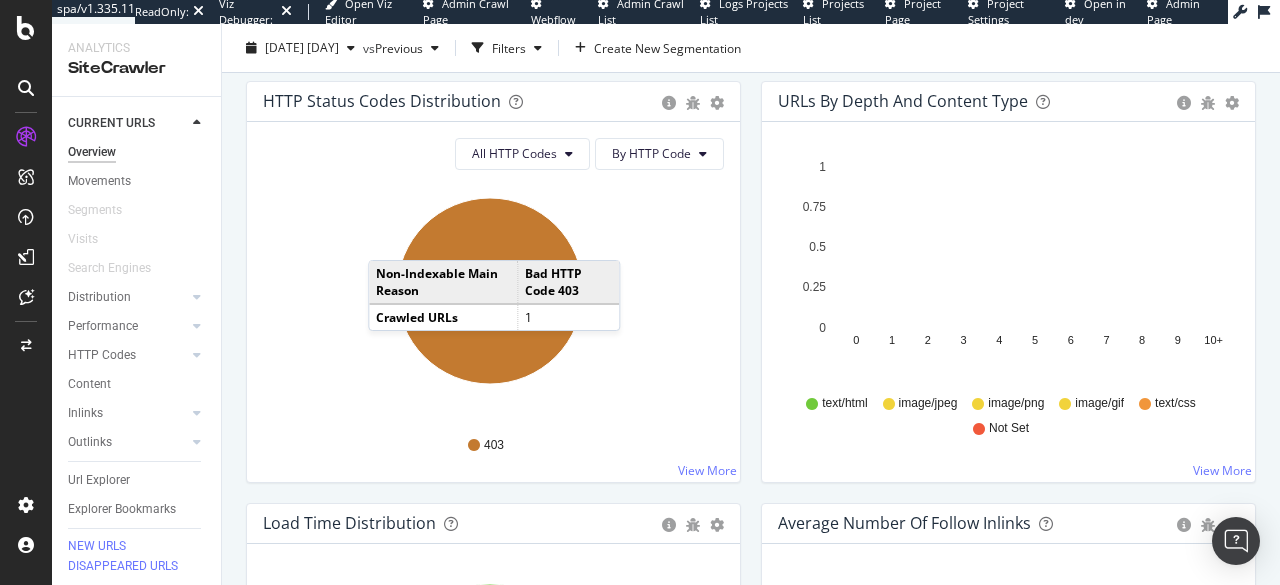 scroll, scrollTop: 1090, scrollLeft: 0, axis: vertical 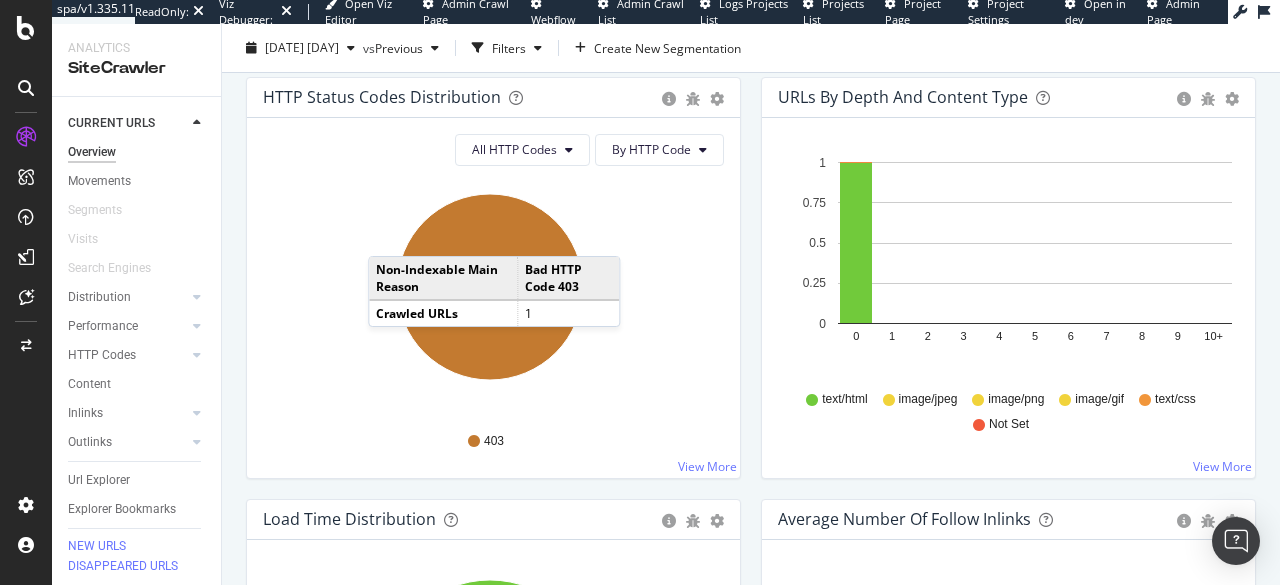 click at bounding box center (26, 88) 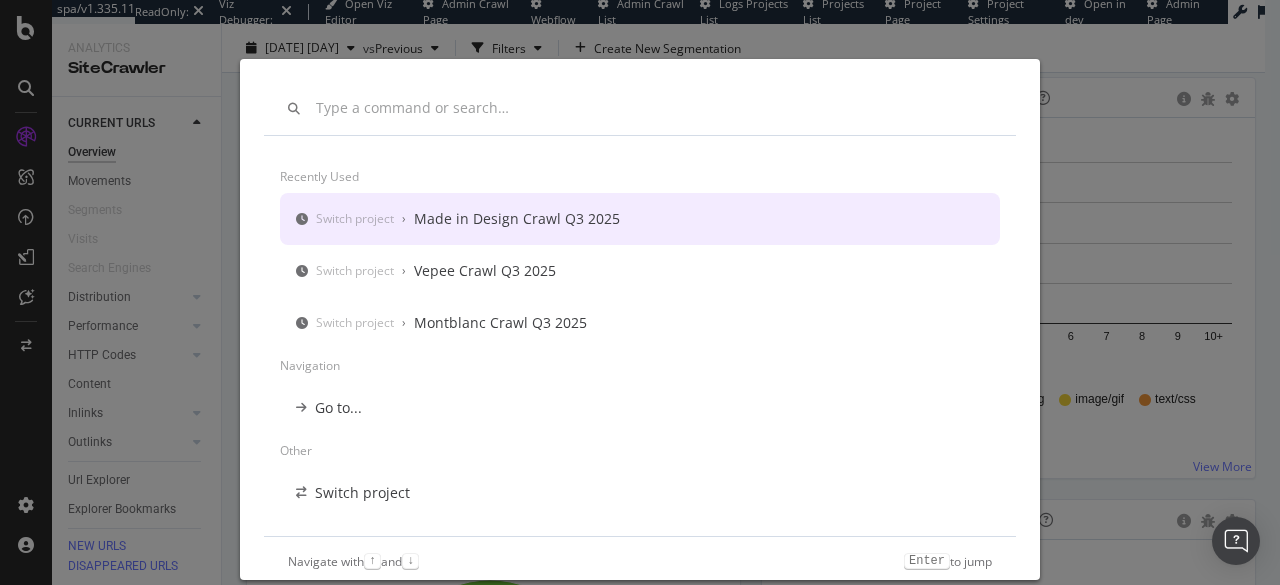 scroll, scrollTop: 0, scrollLeft: 0, axis: both 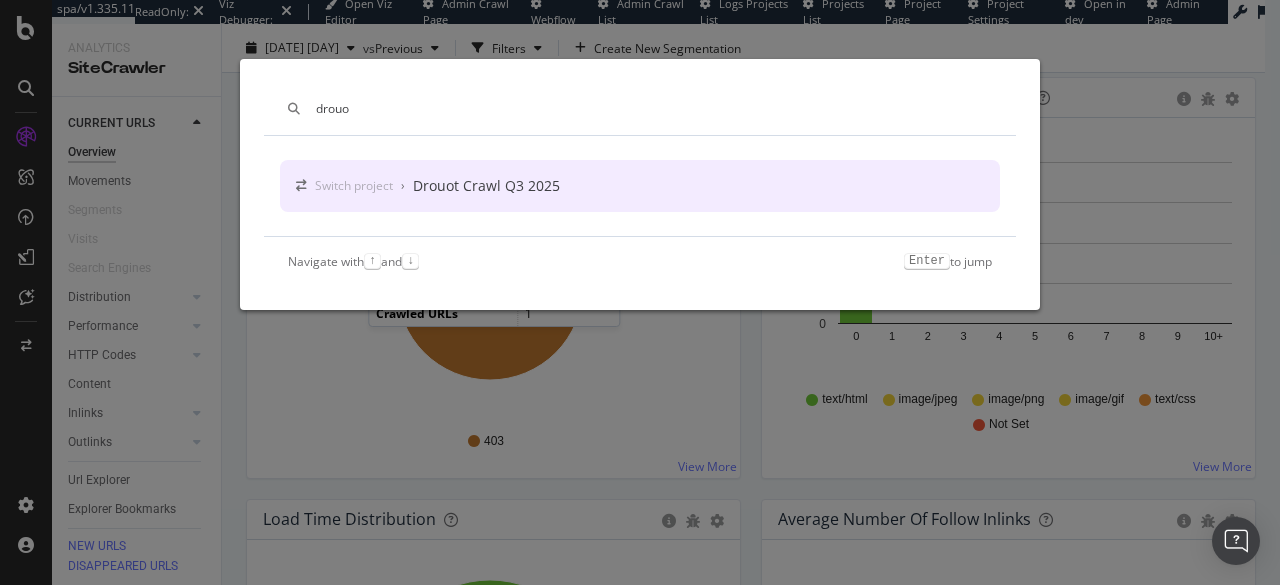 type on "drouo" 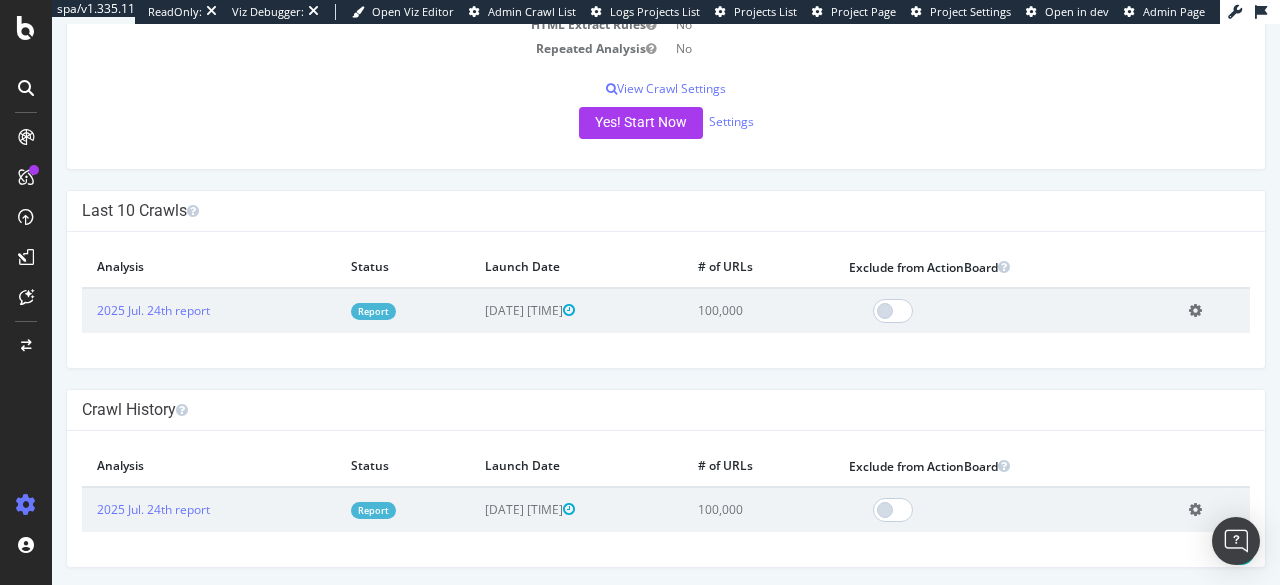 scroll, scrollTop: 350, scrollLeft: 0, axis: vertical 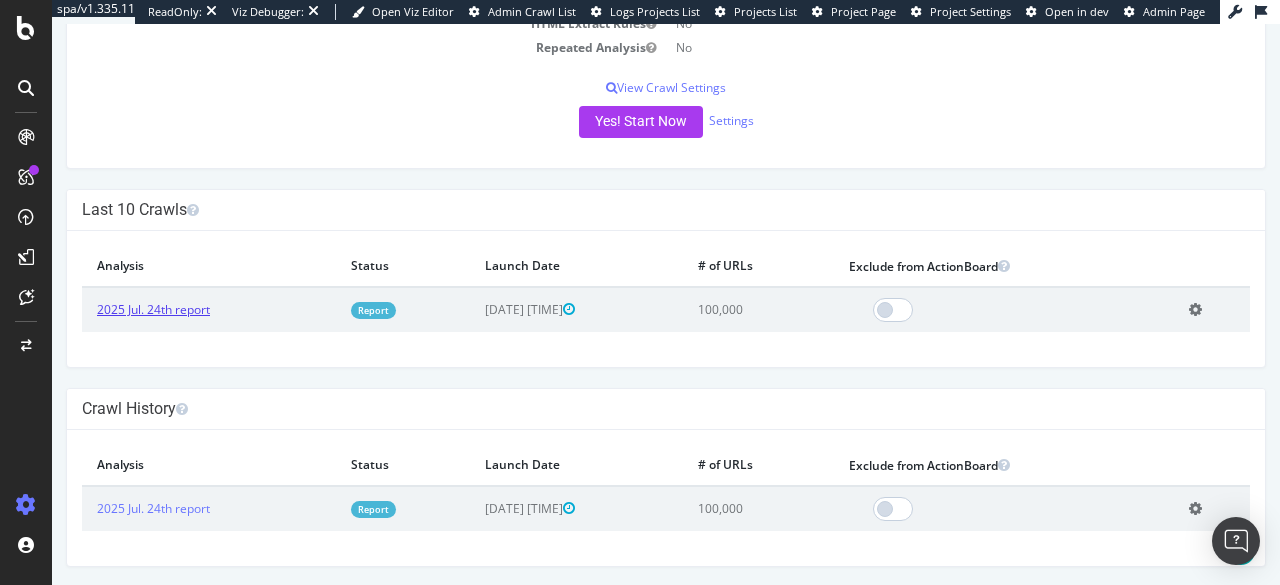 click on "2025 Jul. 24th
report" at bounding box center (153, 309) 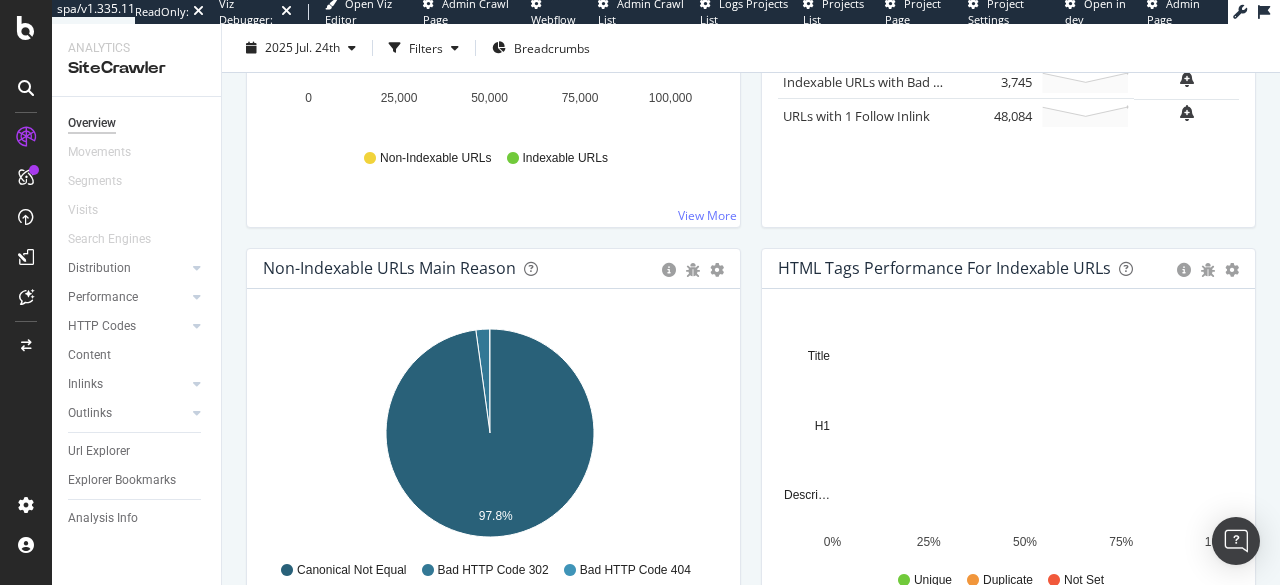 scroll, scrollTop: 0, scrollLeft: 0, axis: both 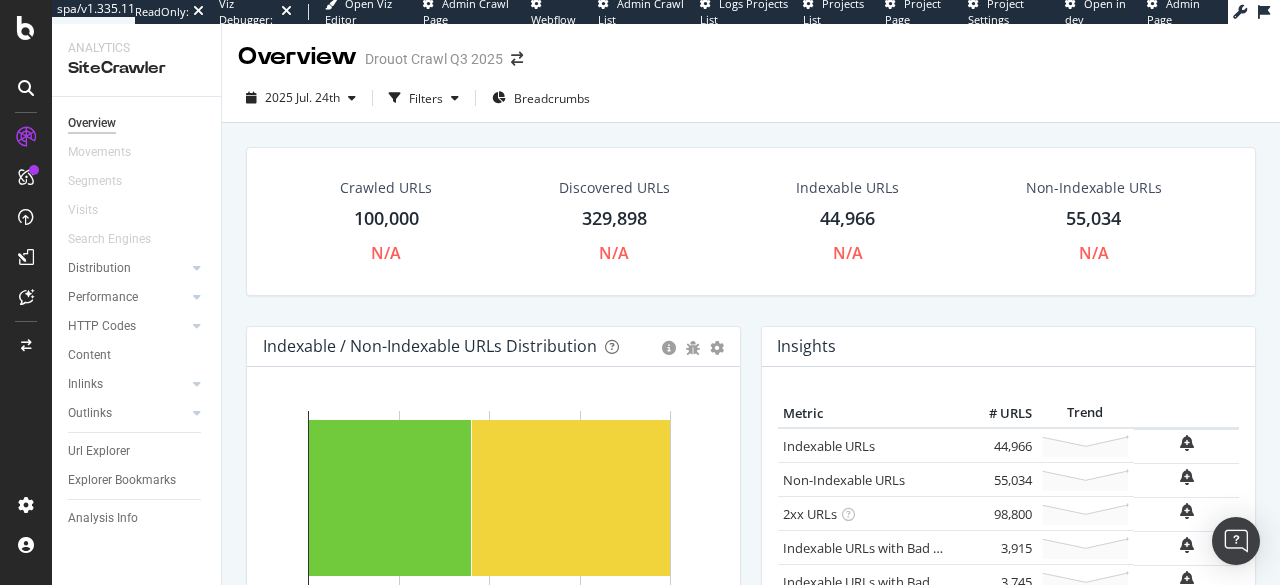 click at bounding box center [26, 88] 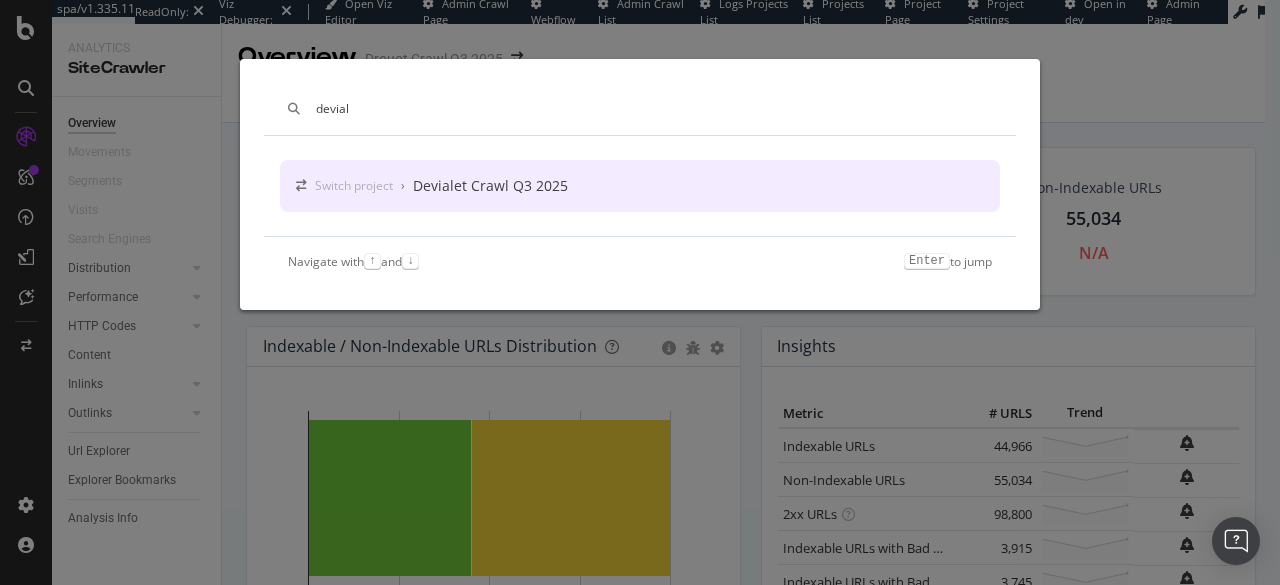 type on "devial" 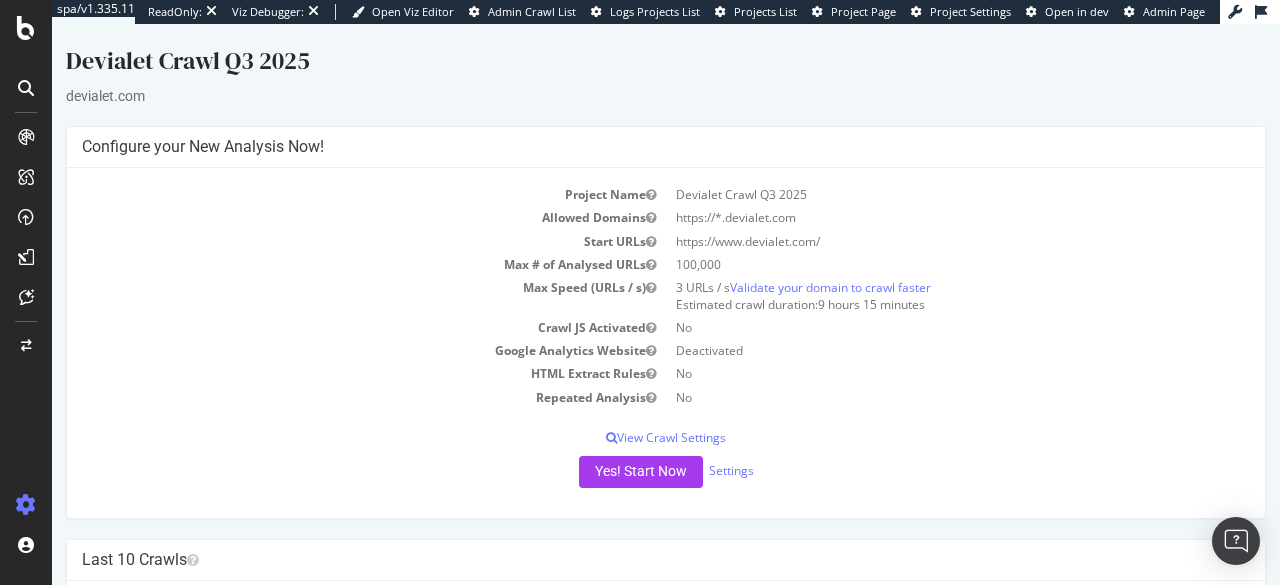 scroll, scrollTop: 350, scrollLeft: 0, axis: vertical 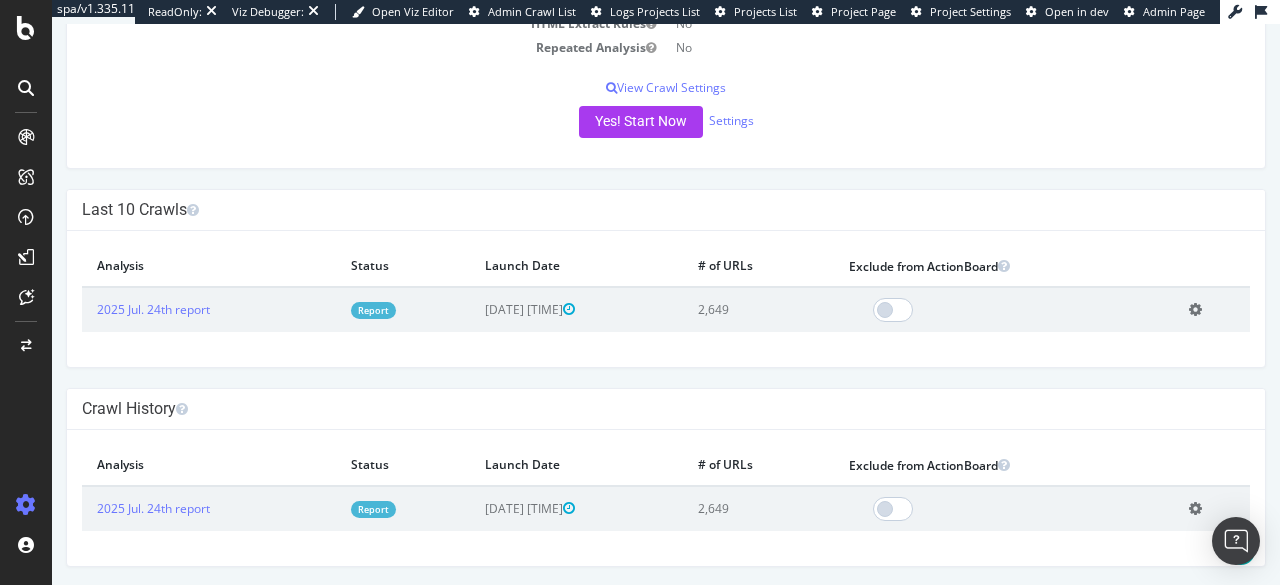 click on "2025 Jul. 24th
report" at bounding box center (209, 309) 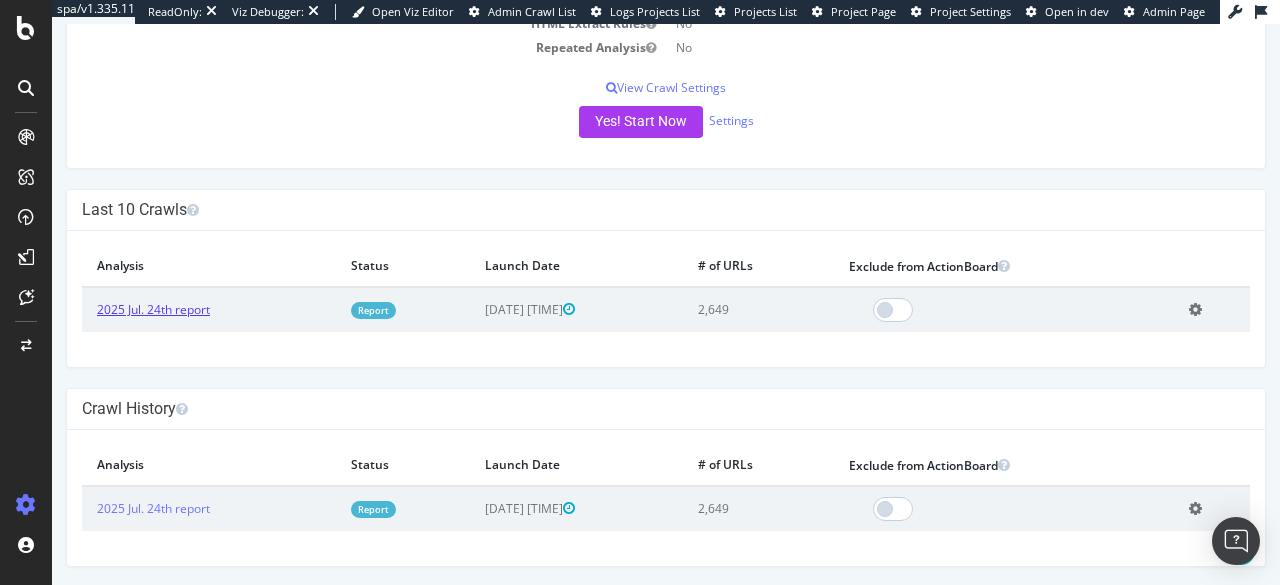 click on "2025 Jul. 24th
report" at bounding box center (153, 309) 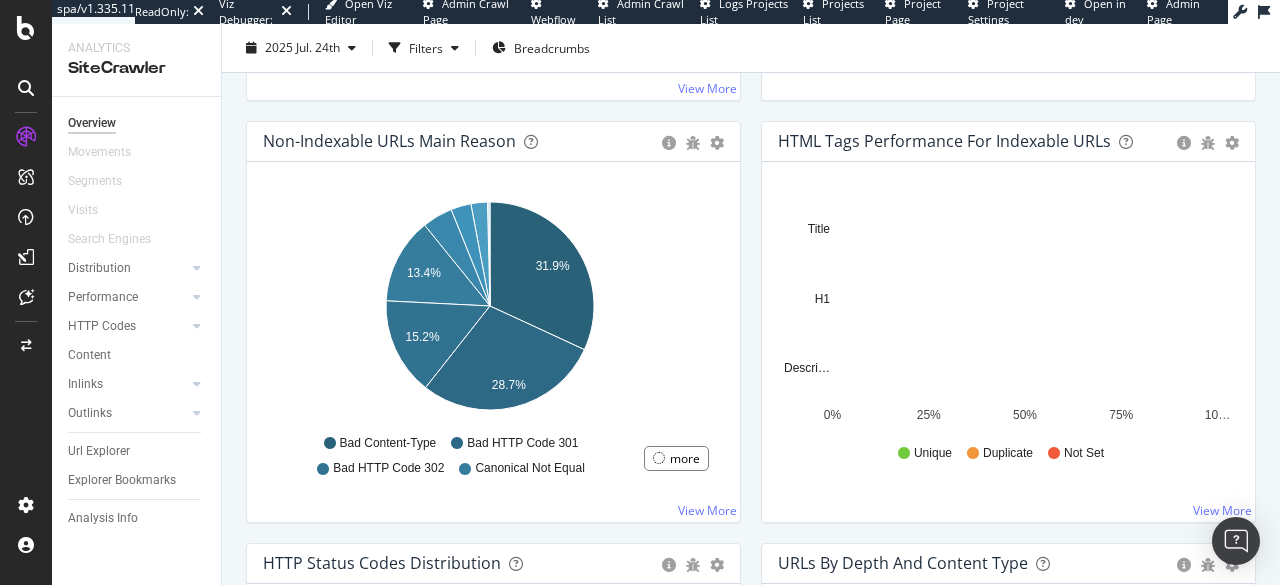 scroll, scrollTop: 626, scrollLeft: 0, axis: vertical 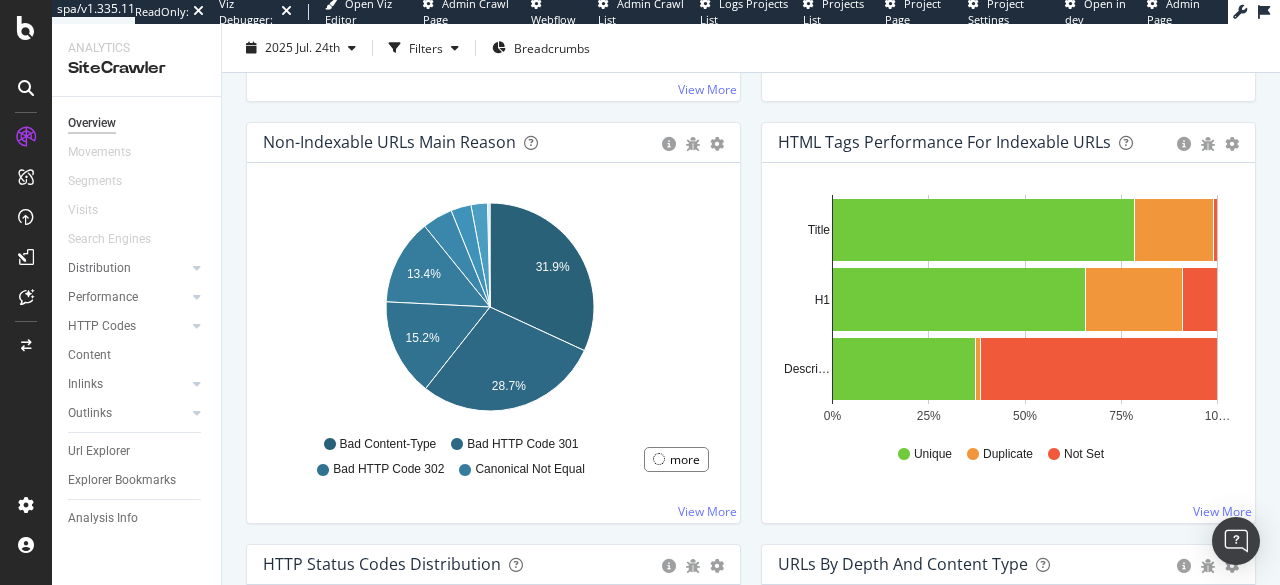 click at bounding box center (26, 88) 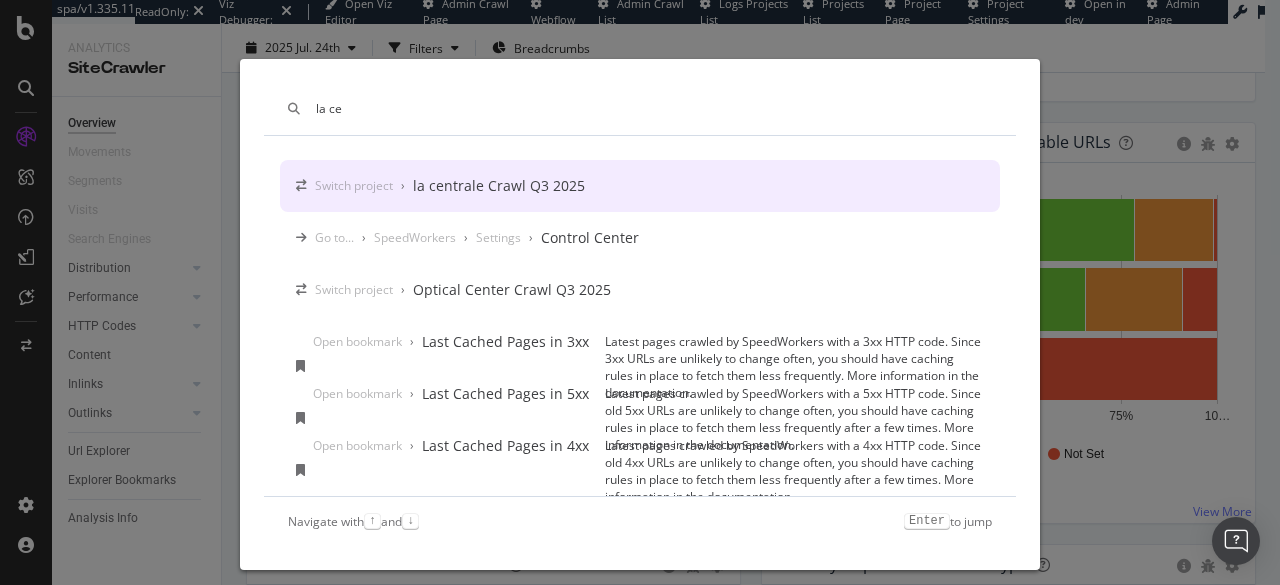 type on "la ce" 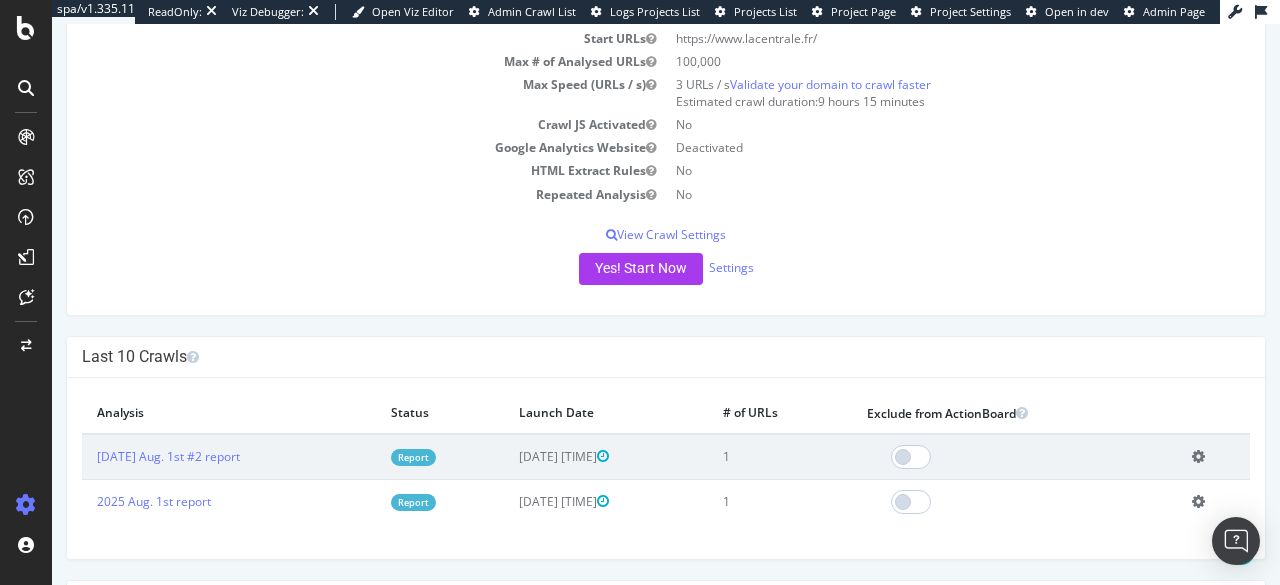 scroll, scrollTop: 249, scrollLeft: 0, axis: vertical 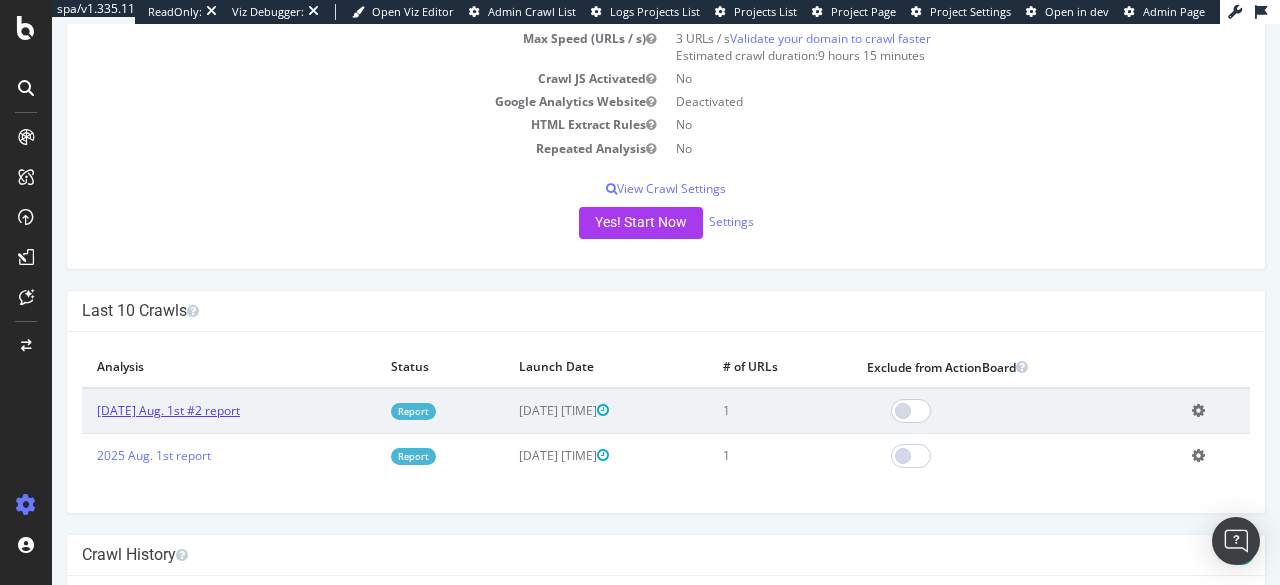 click on "[DATE] Aug. 1st #2
report" at bounding box center [168, 410] 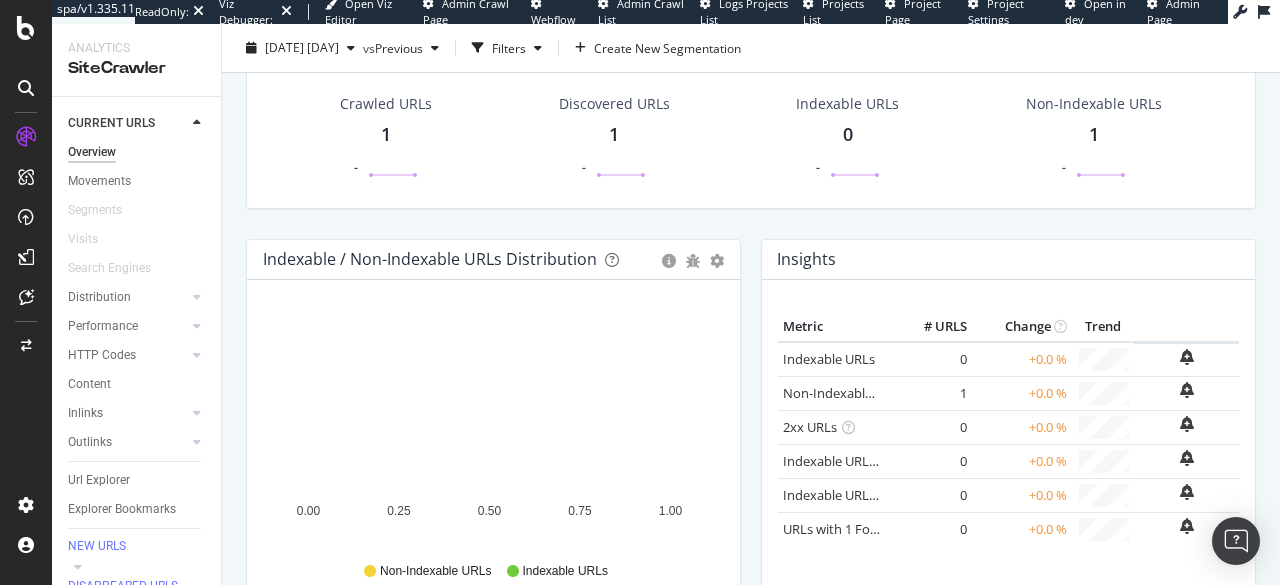 scroll, scrollTop: 0, scrollLeft: 0, axis: both 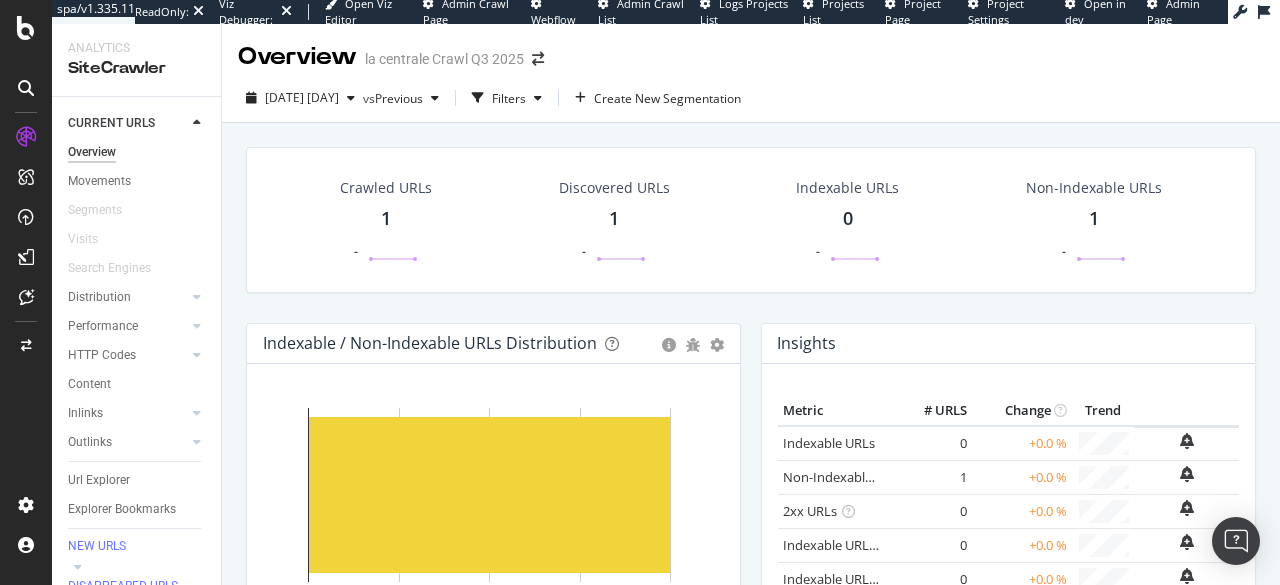 click at bounding box center (26, 88) 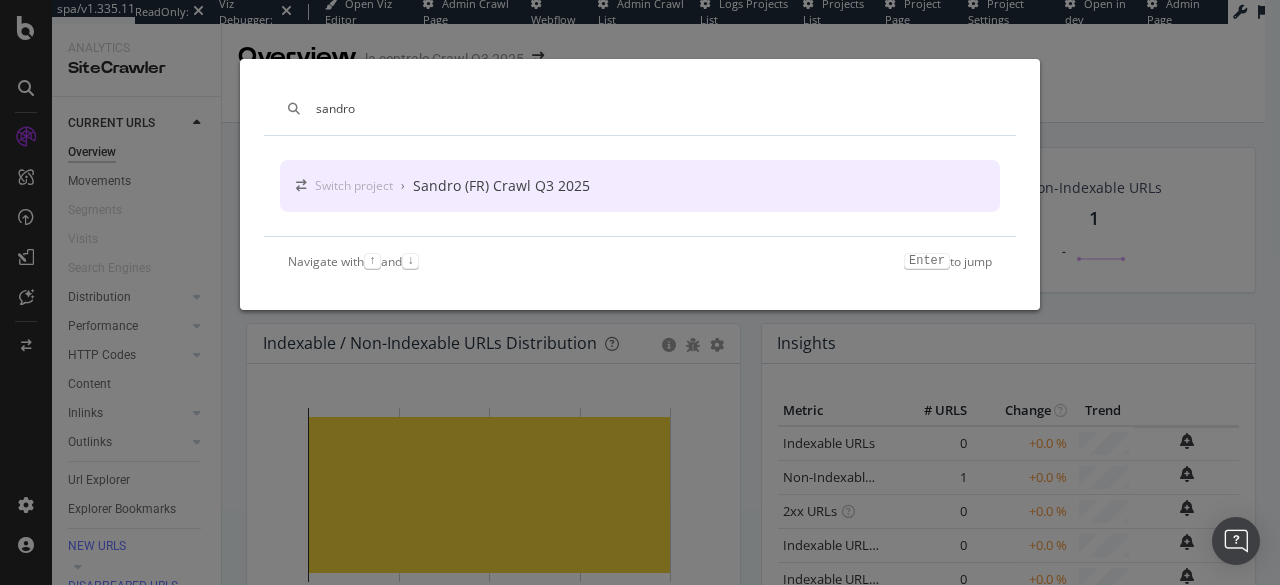 type on "sandro" 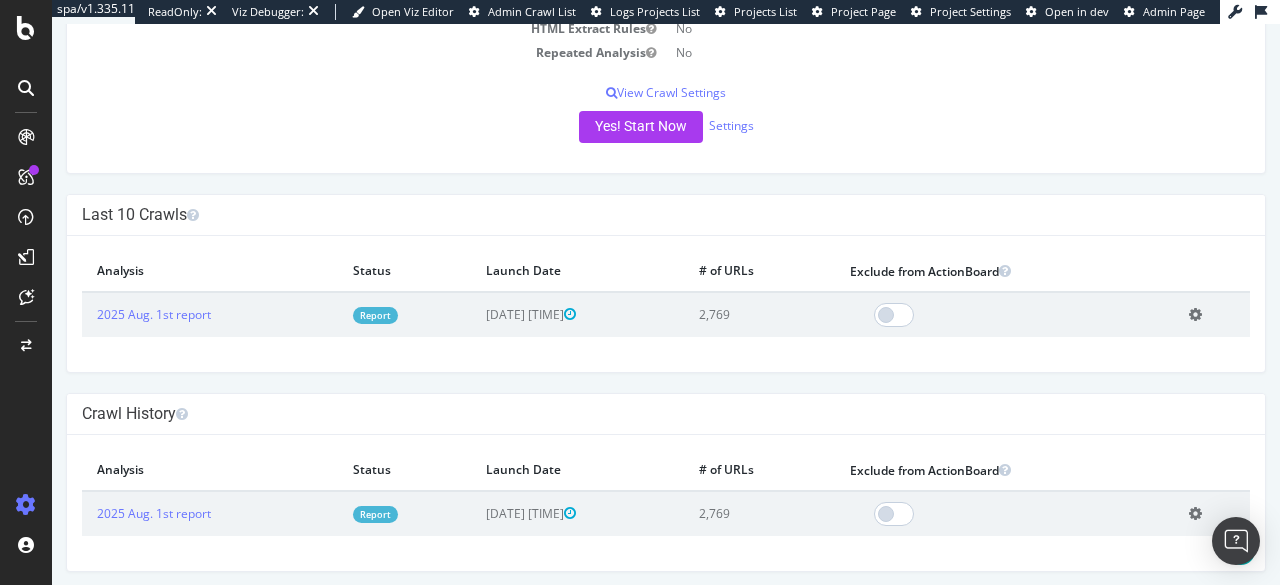 scroll, scrollTop: 346, scrollLeft: 0, axis: vertical 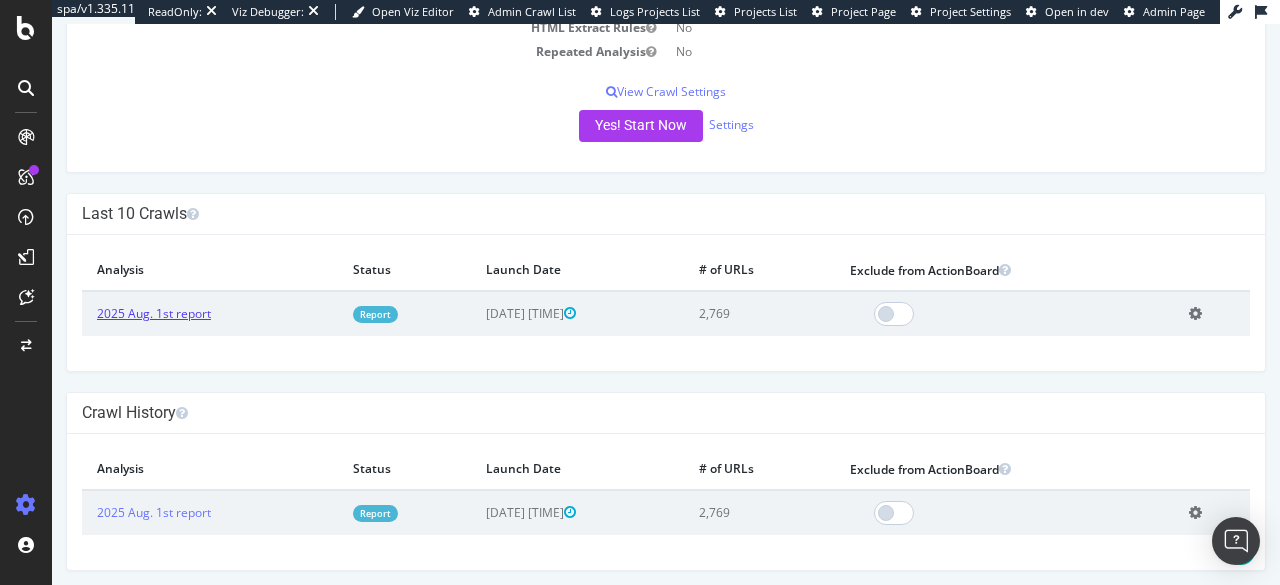 click on "2025 Aug. 1st
report" at bounding box center (154, 313) 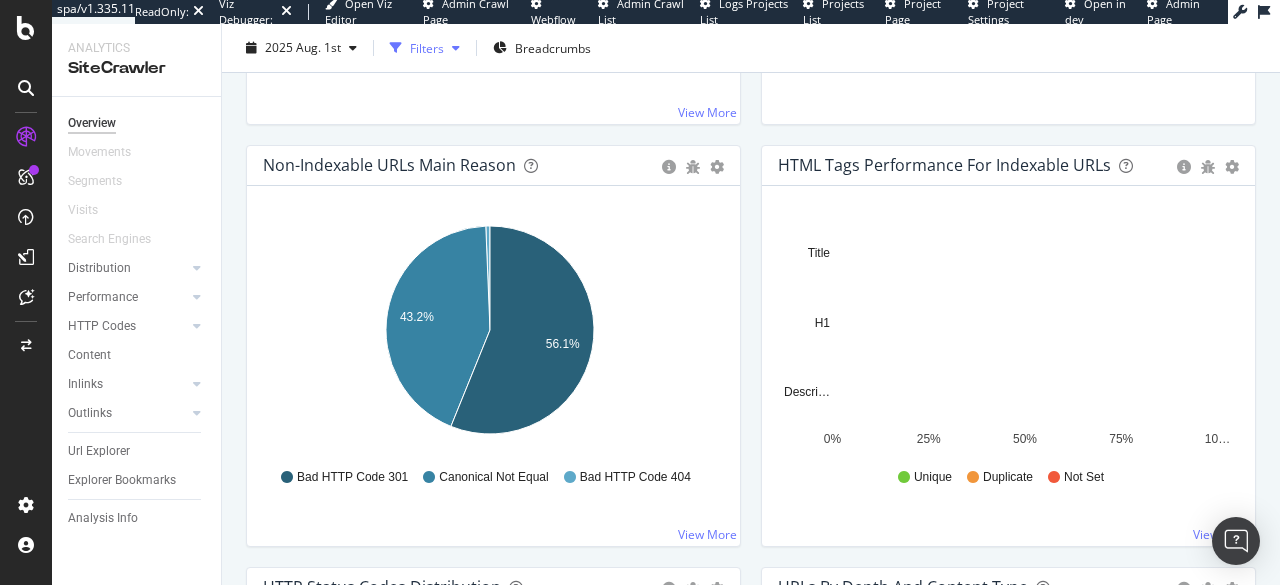 scroll, scrollTop: 607, scrollLeft: 0, axis: vertical 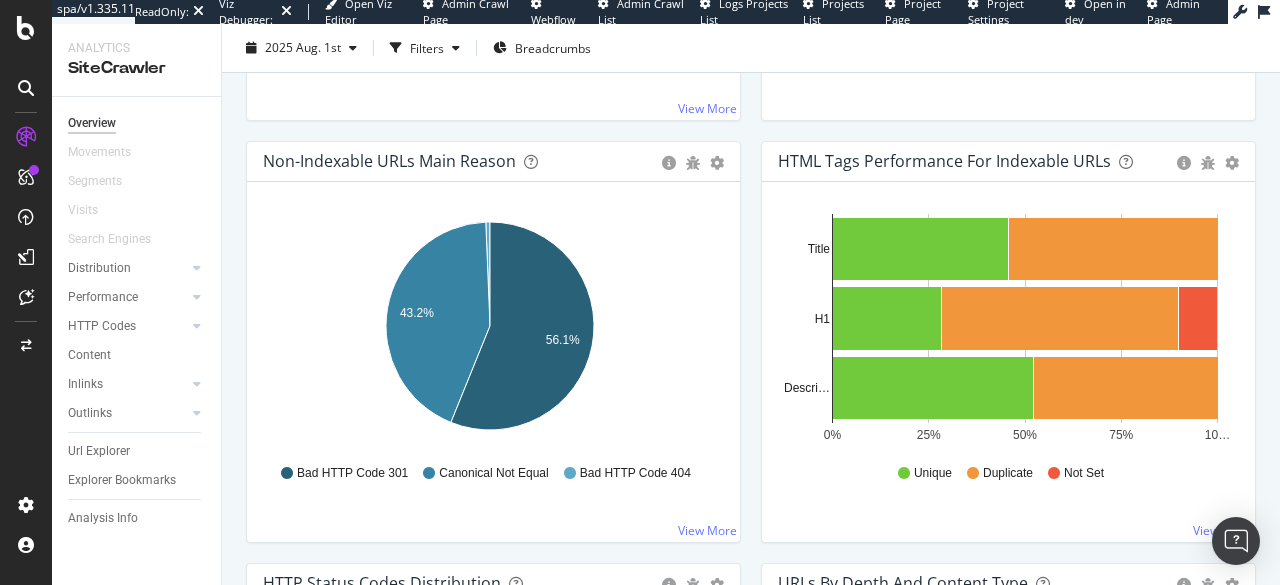 click at bounding box center (26, 88) 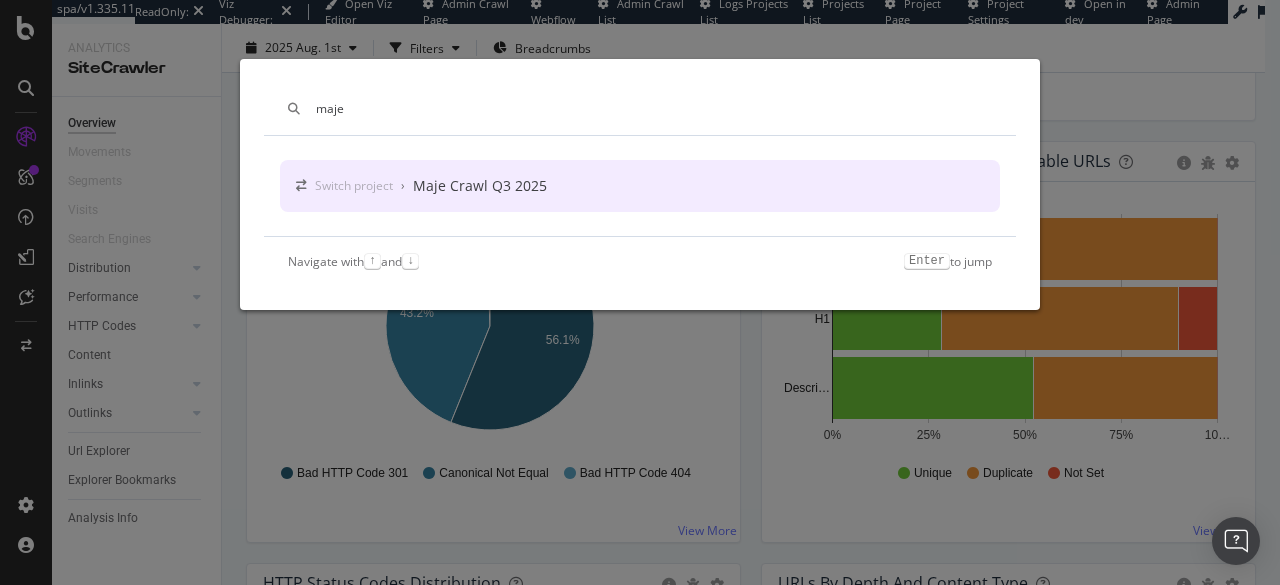 type on "maje" 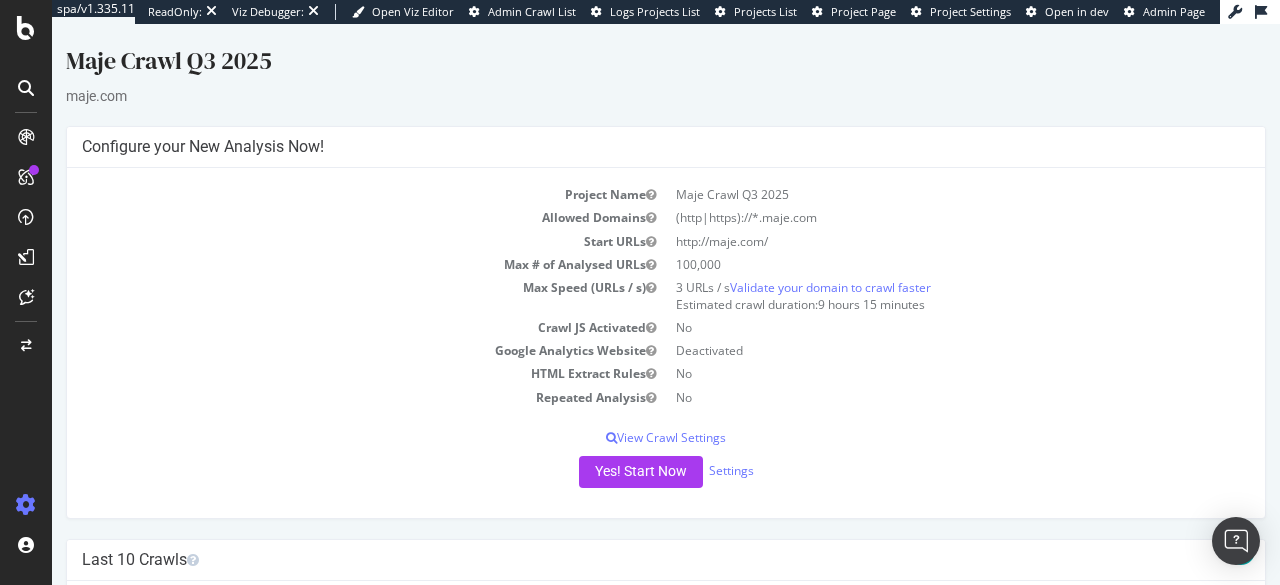 scroll, scrollTop: 350, scrollLeft: 0, axis: vertical 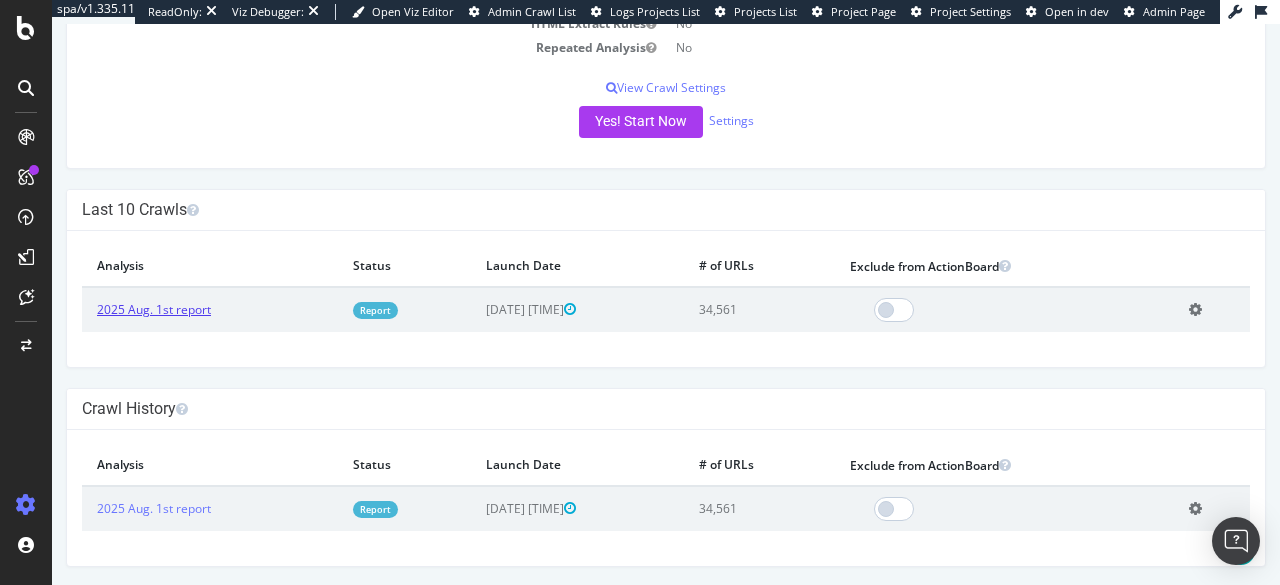 click on "2025 Aug. 1st
report" at bounding box center (154, 309) 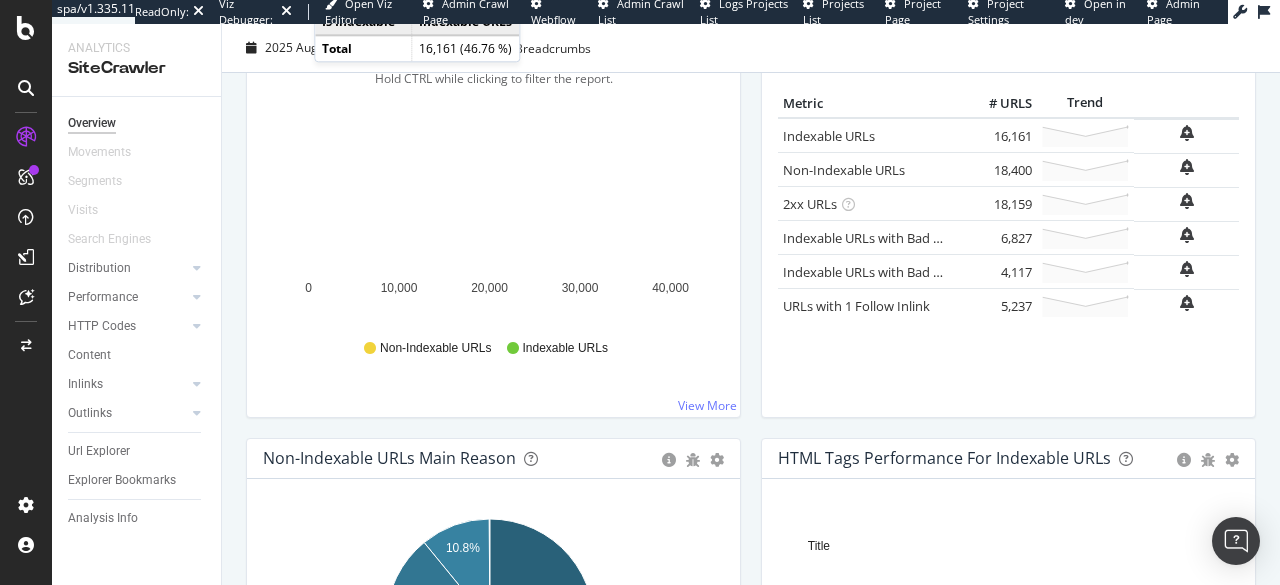 scroll, scrollTop: 0, scrollLeft: 0, axis: both 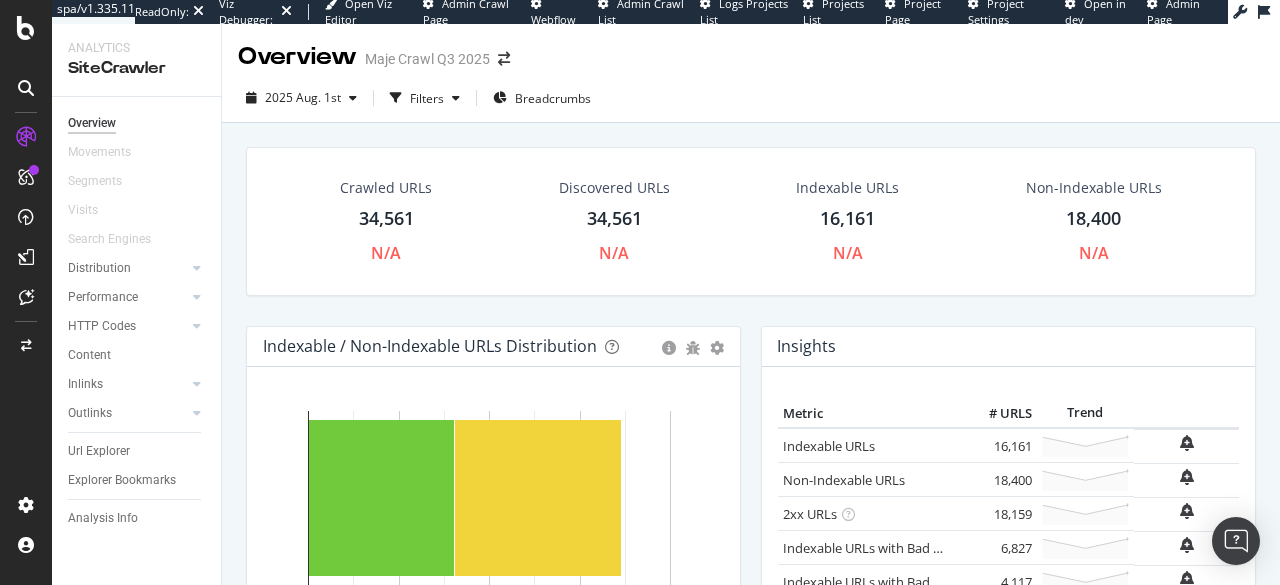 click at bounding box center [26, 88] 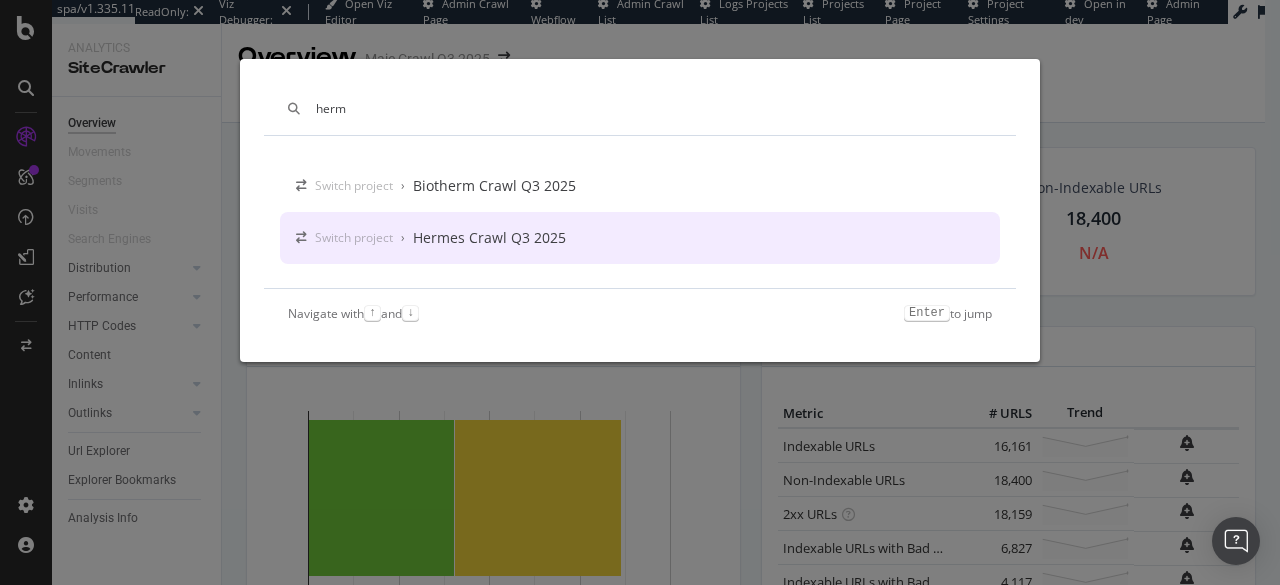 type on "herm" 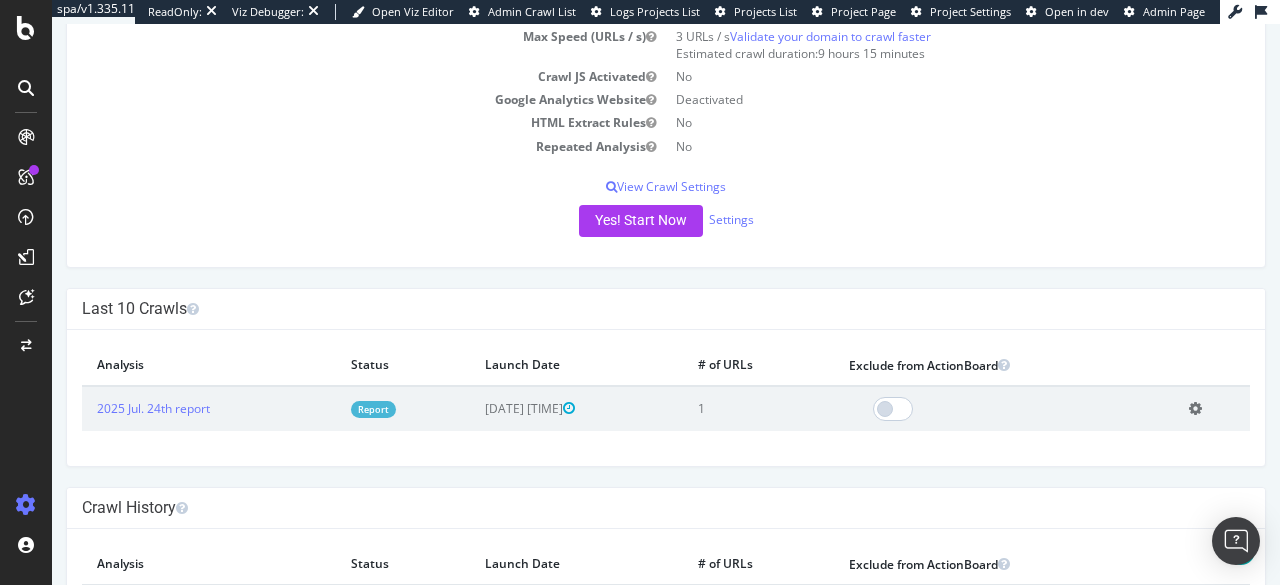 scroll, scrollTop: 252, scrollLeft: 0, axis: vertical 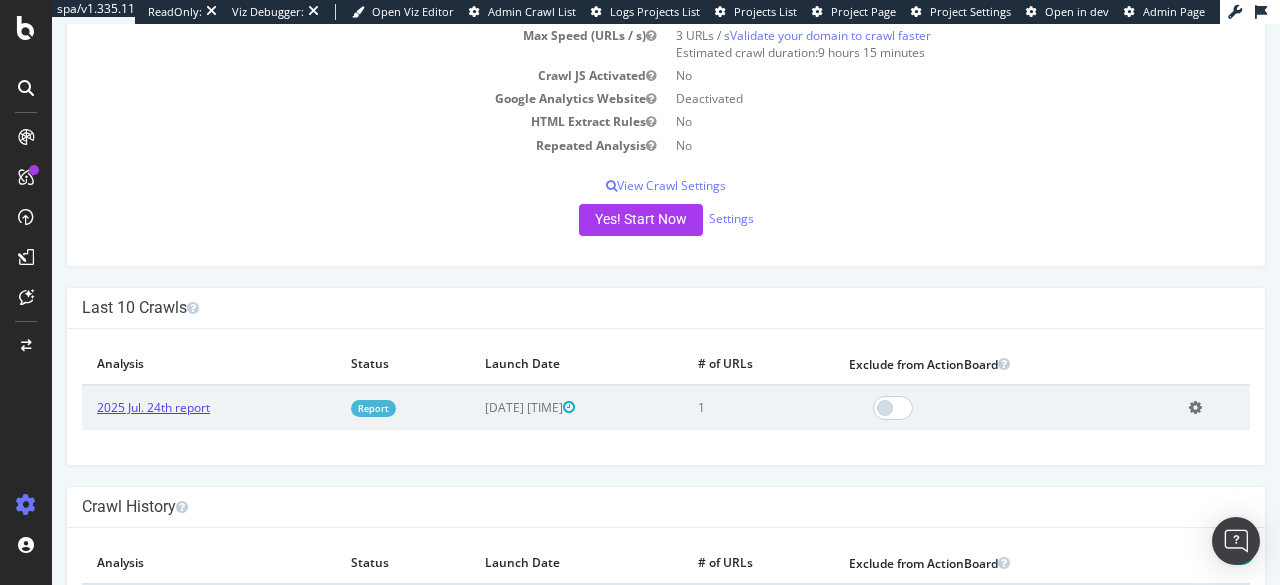 click on "2025 Jul. 24th
report" at bounding box center (153, 407) 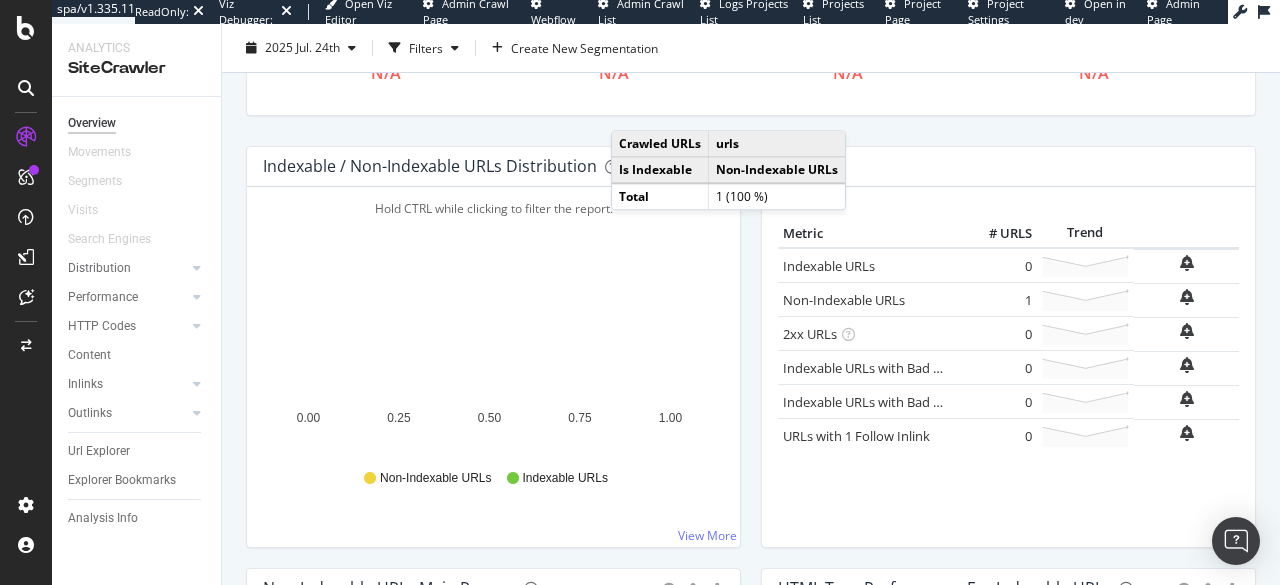 scroll, scrollTop: 0, scrollLeft: 0, axis: both 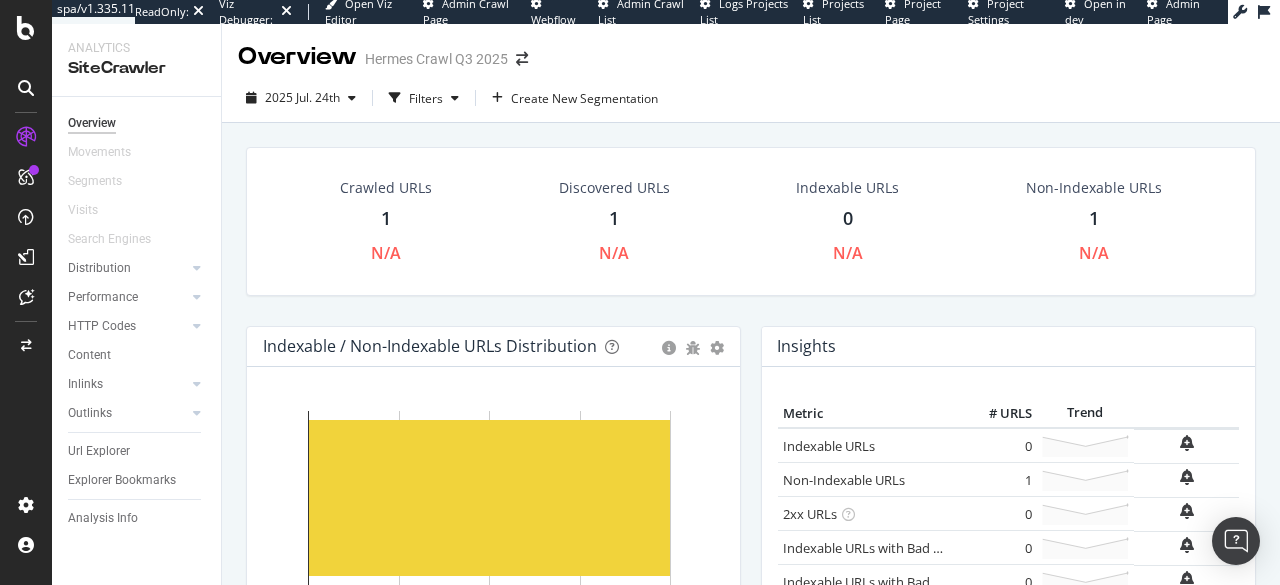 click at bounding box center [26, 88] 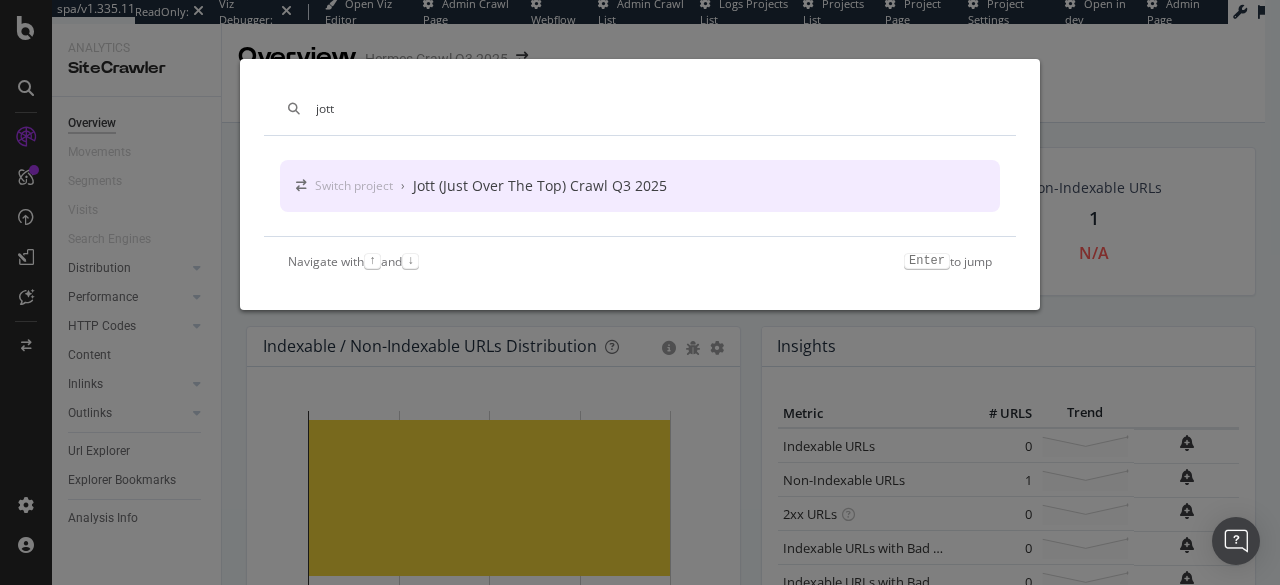 type on "jott" 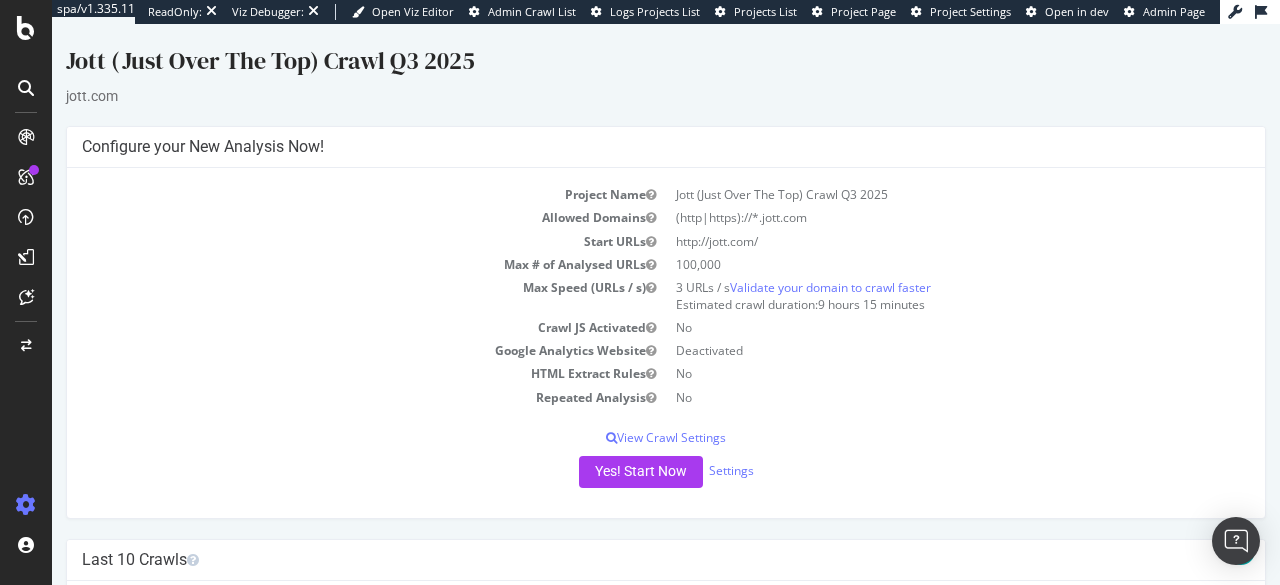 scroll, scrollTop: 350, scrollLeft: 0, axis: vertical 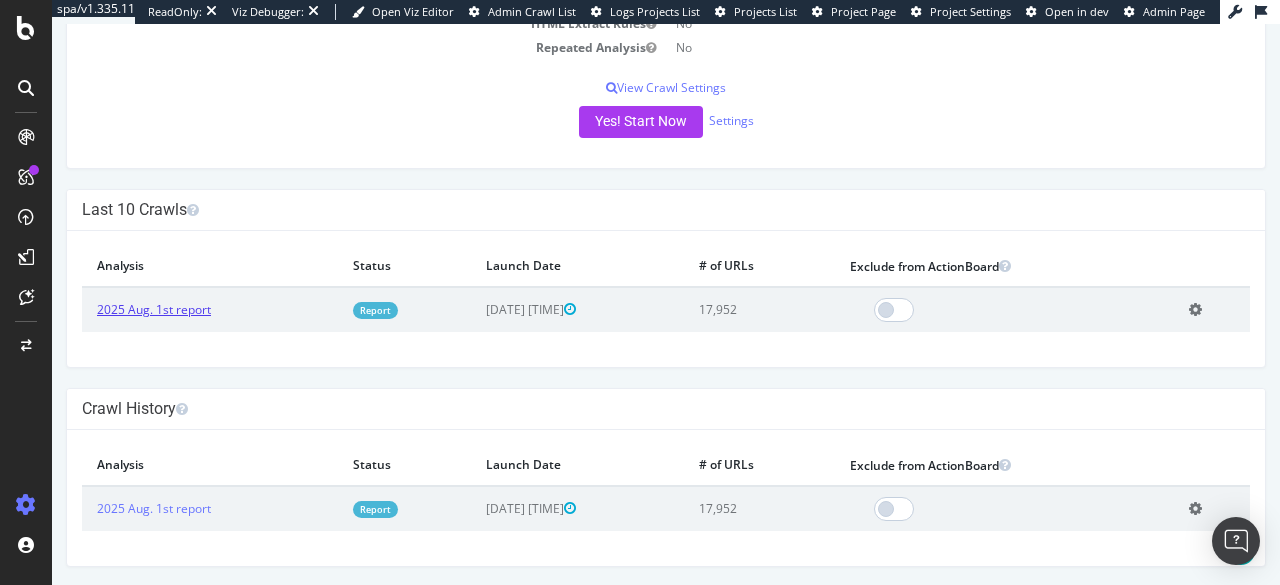click on "2025 Aug. 1st
report" at bounding box center [154, 309] 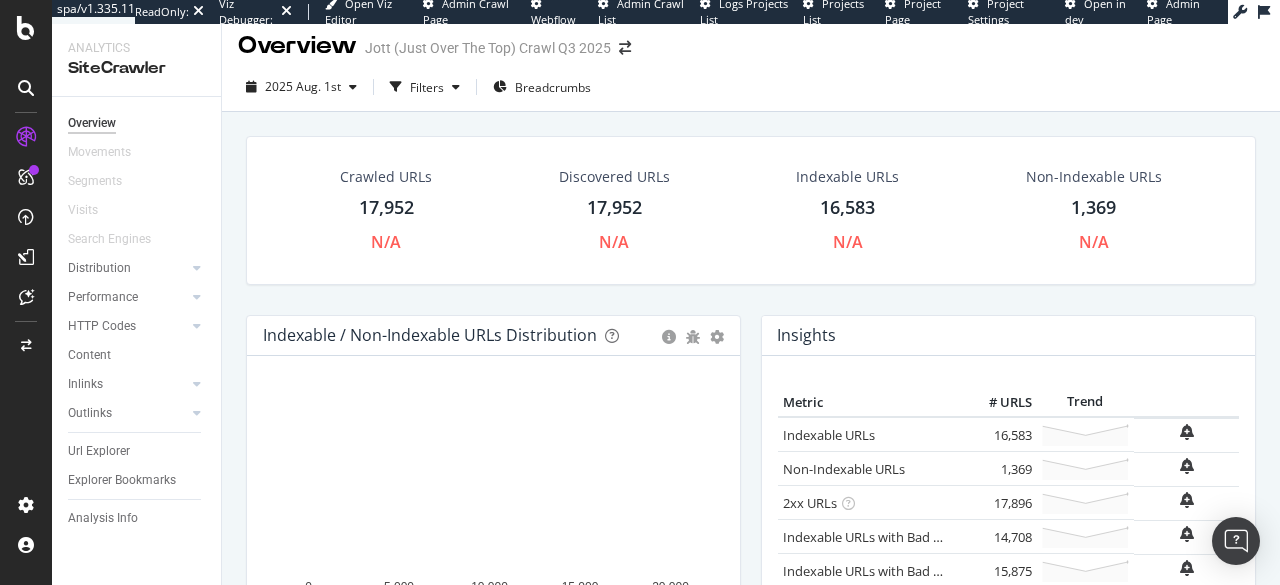 scroll, scrollTop: 0, scrollLeft: 0, axis: both 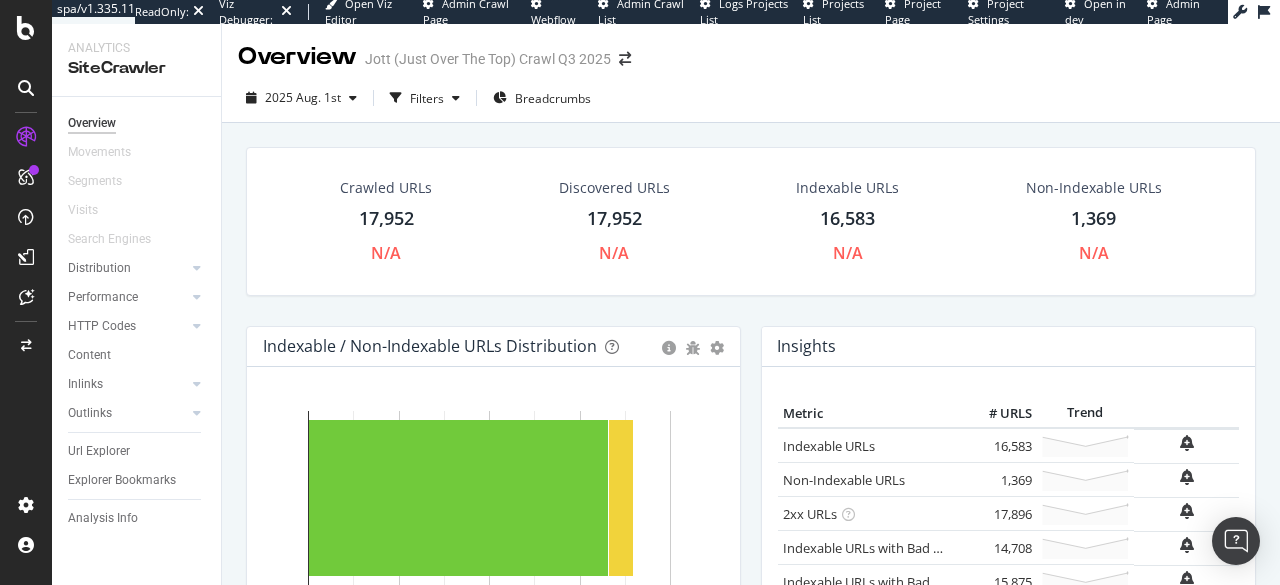 click at bounding box center [26, 88] 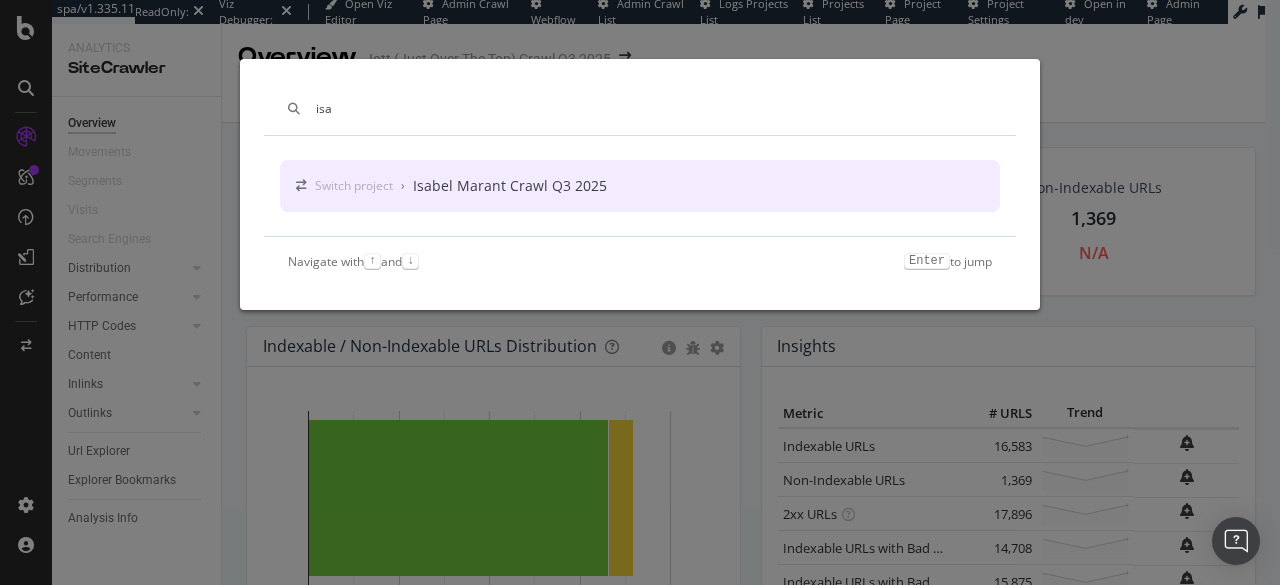 type on "isa" 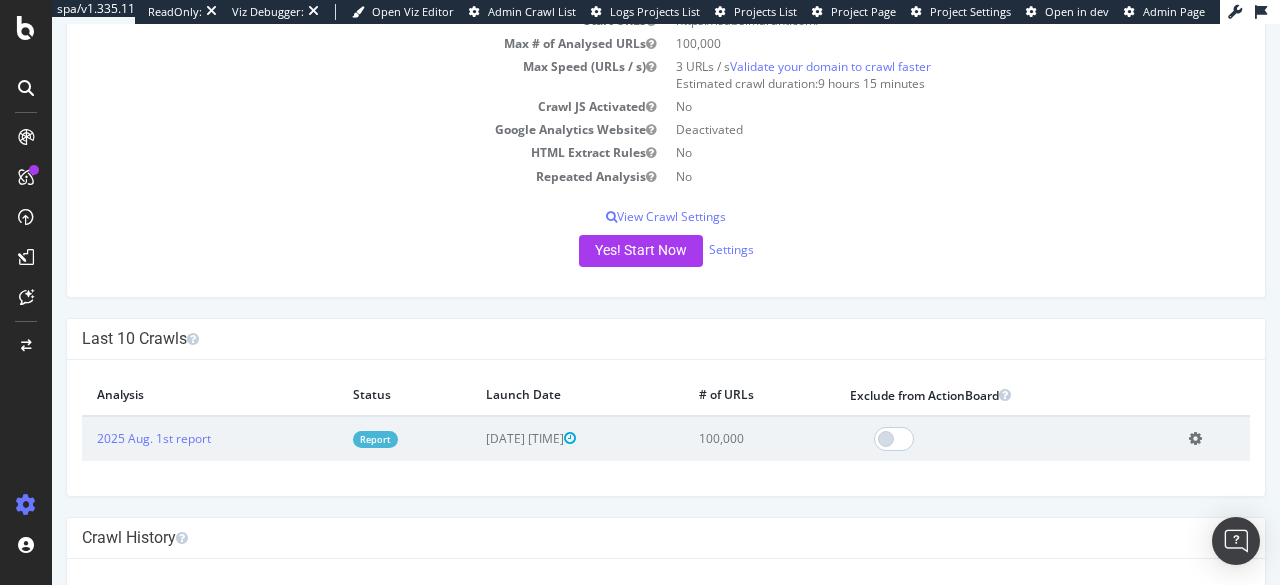 scroll, scrollTop: 229, scrollLeft: 0, axis: vertical 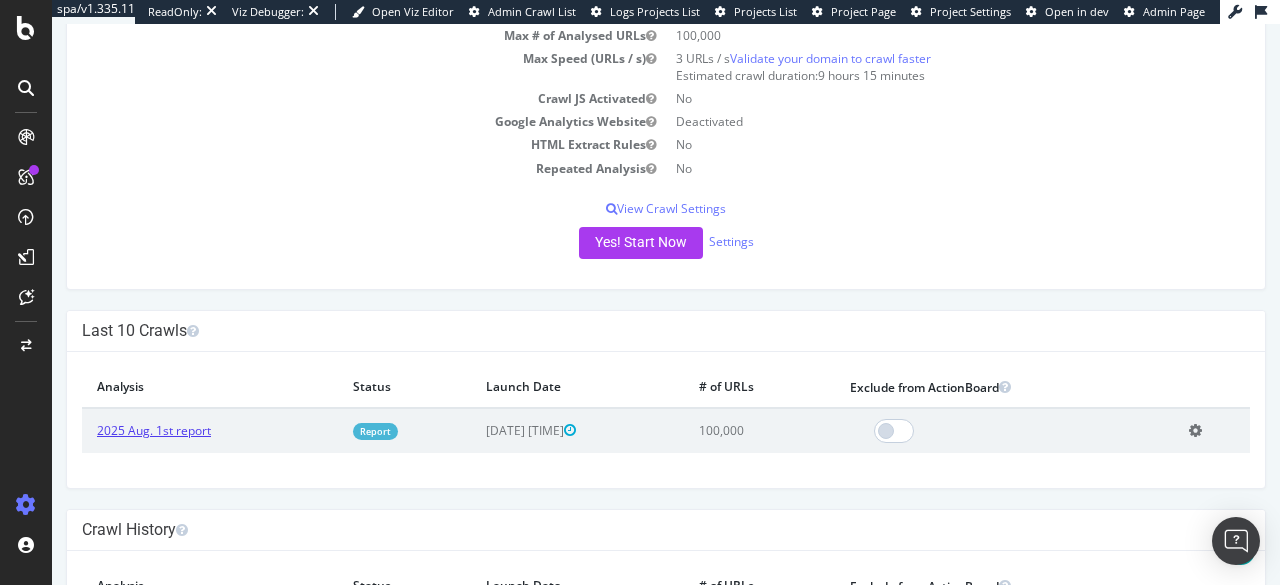 click on "2025 Aug. 1st
report" at bounding box center (154, 430) 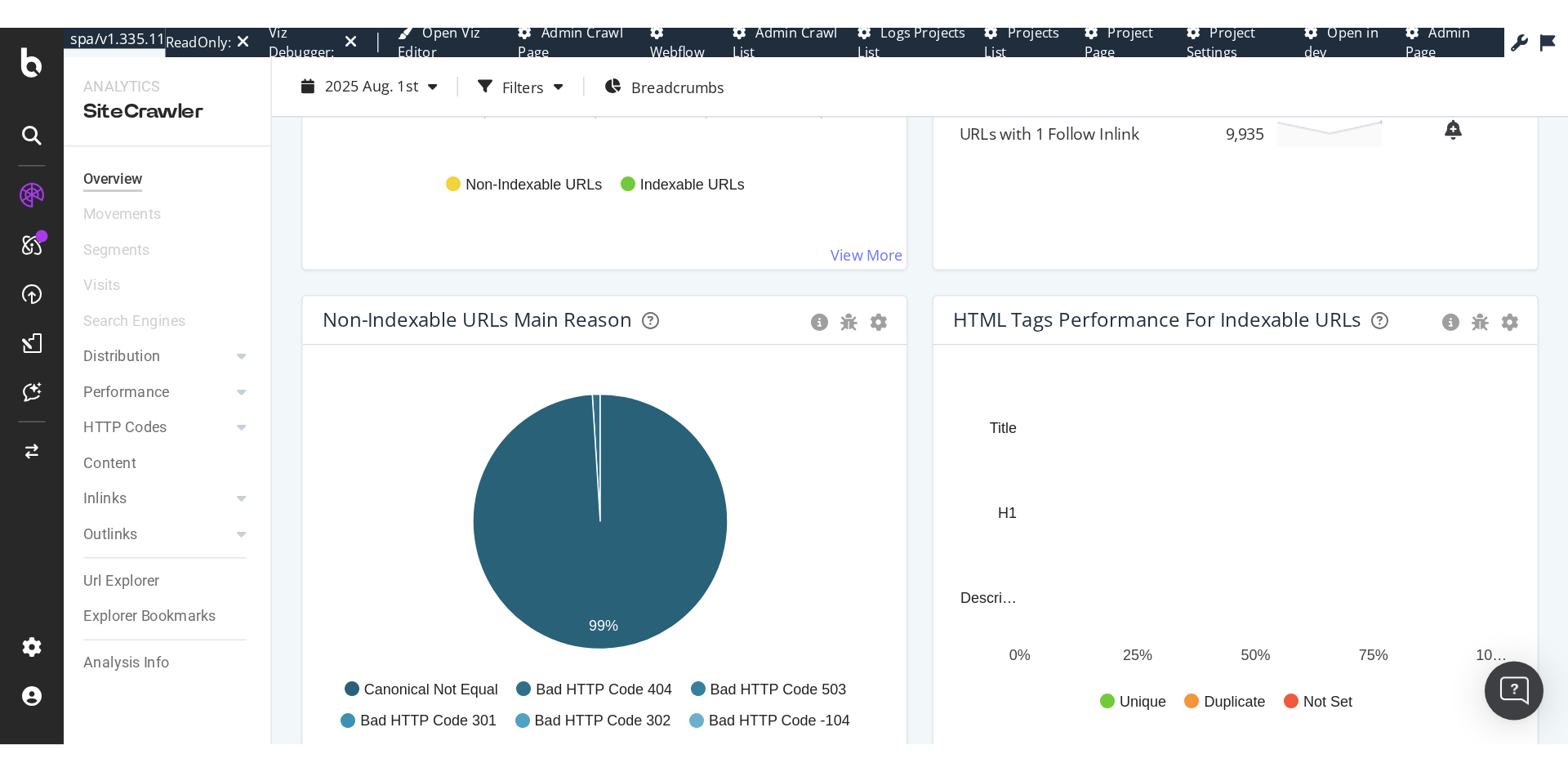 scroll, scrollTop: 0, scrollLeft: 0, axis: both 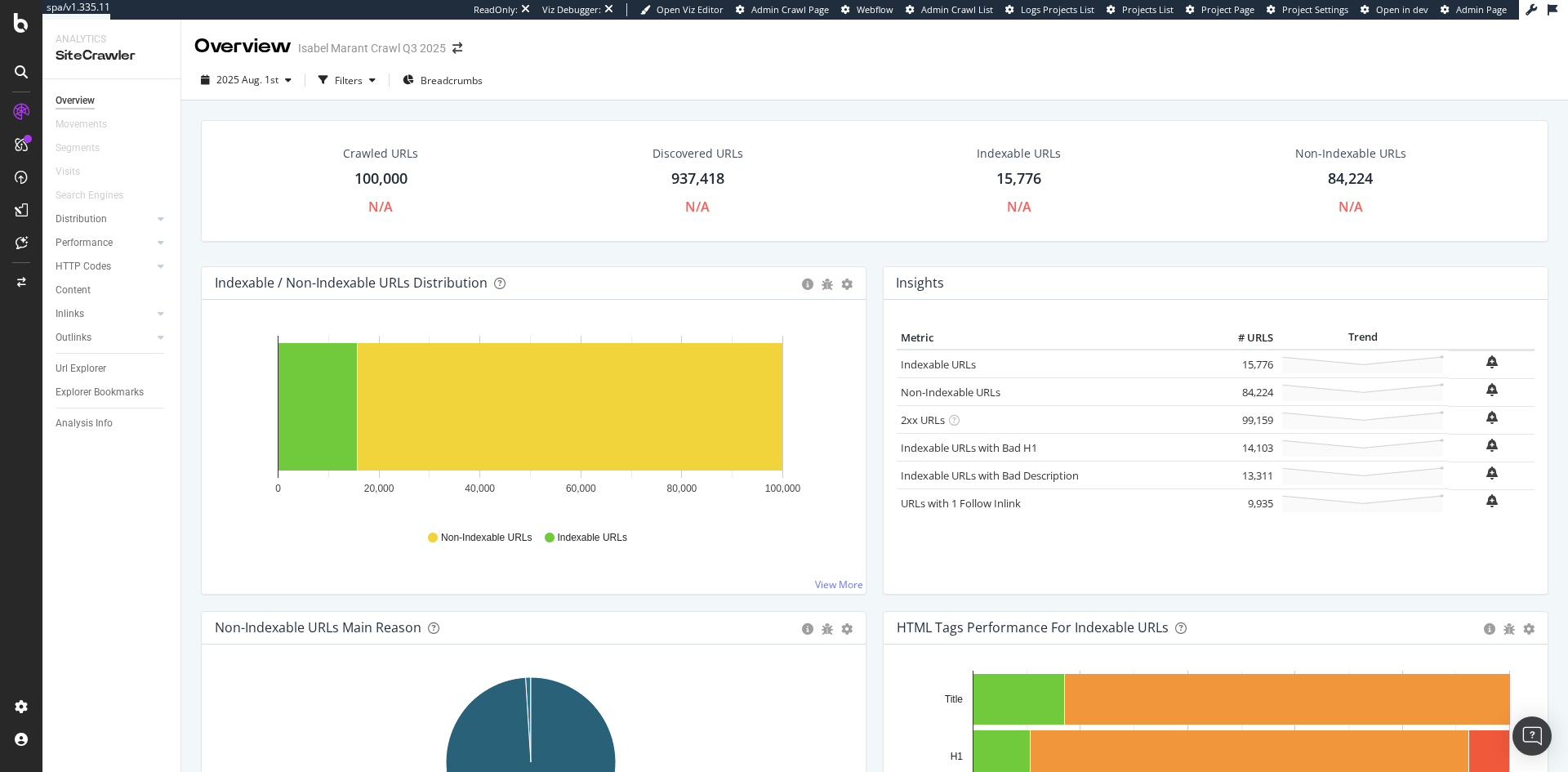 click at bounding box center (21, 72) 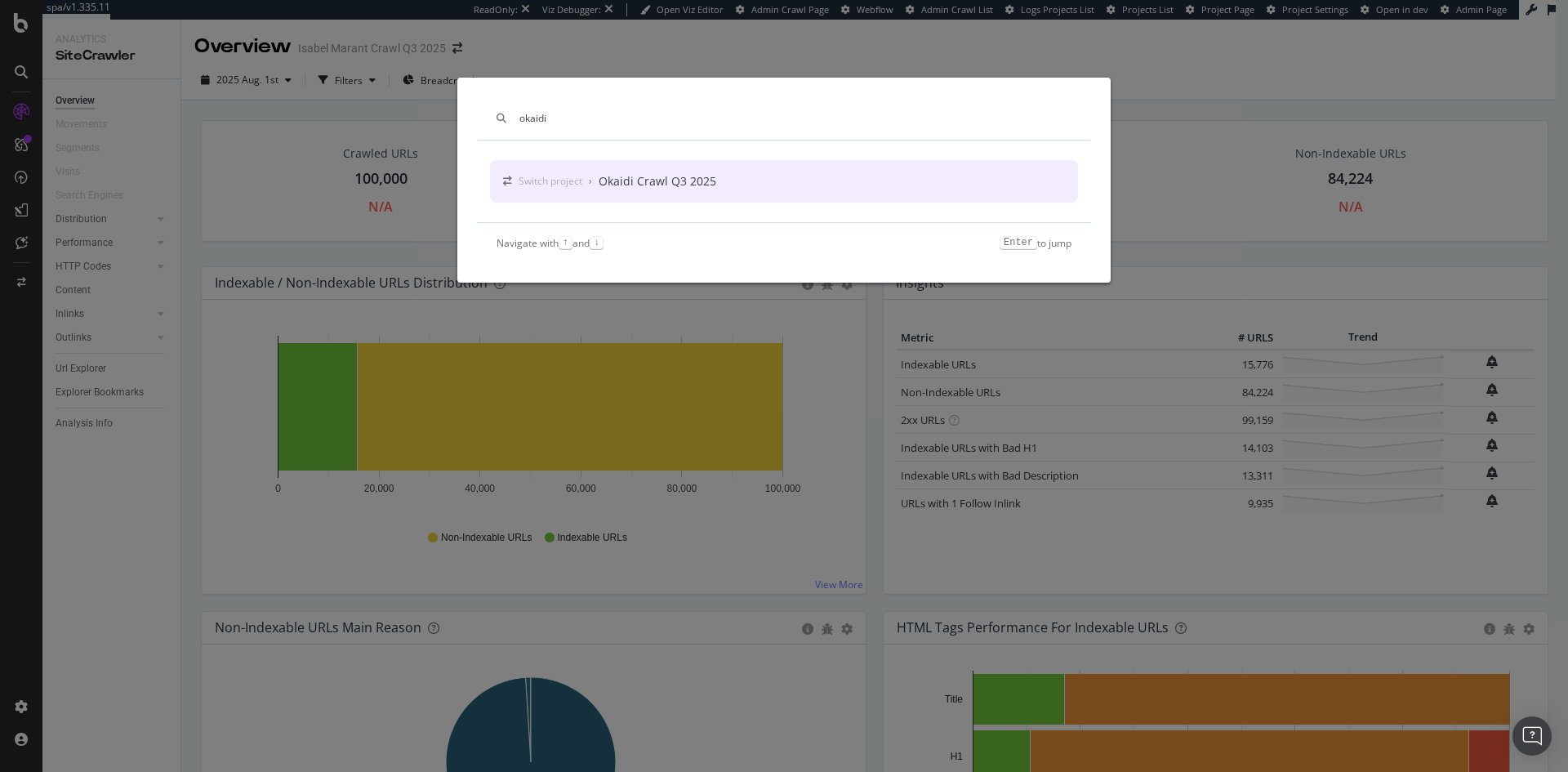 type on "okaidi" 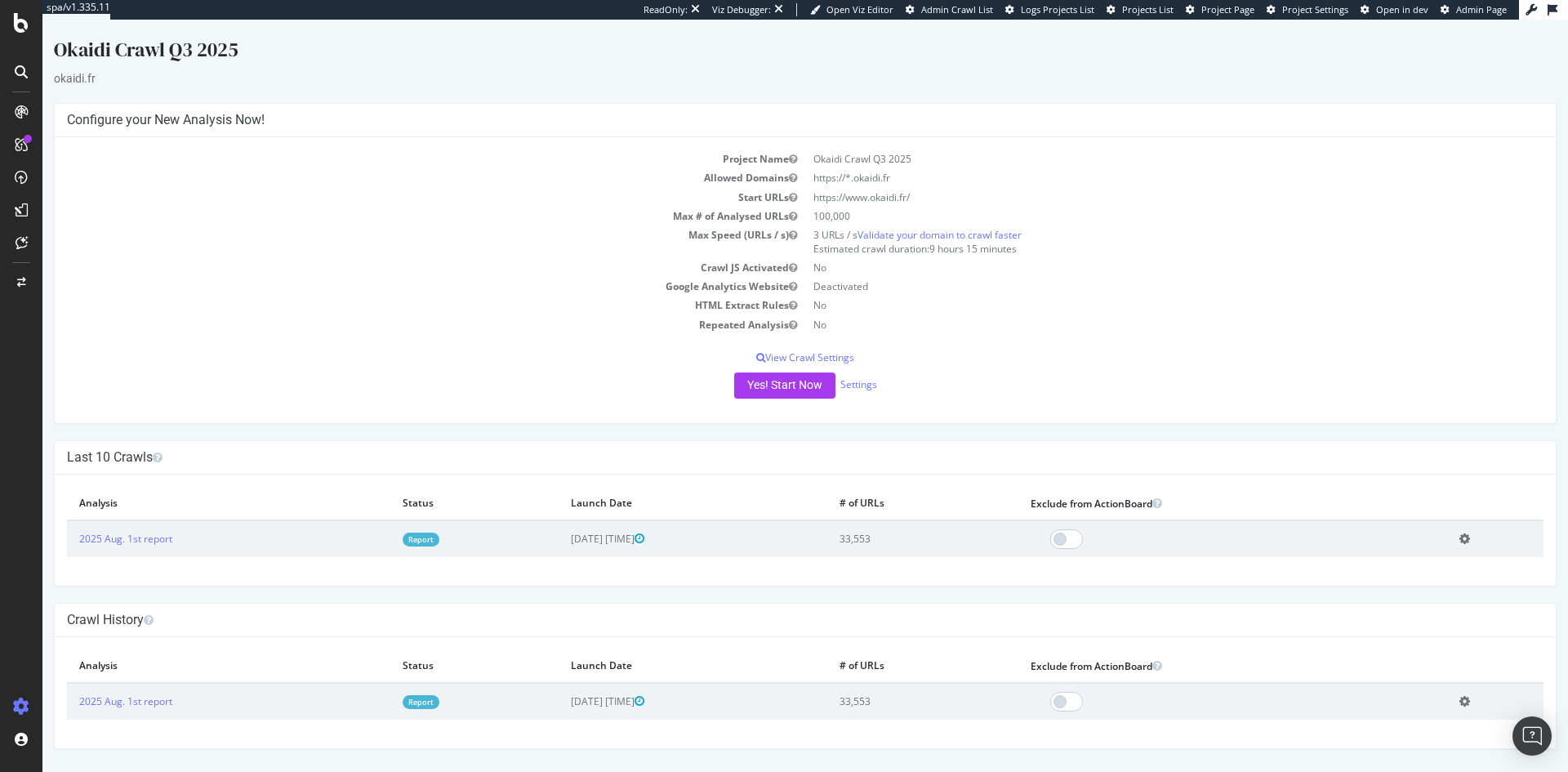 scroll, scrollTop: 0, scrollLeft: 0, axis: both 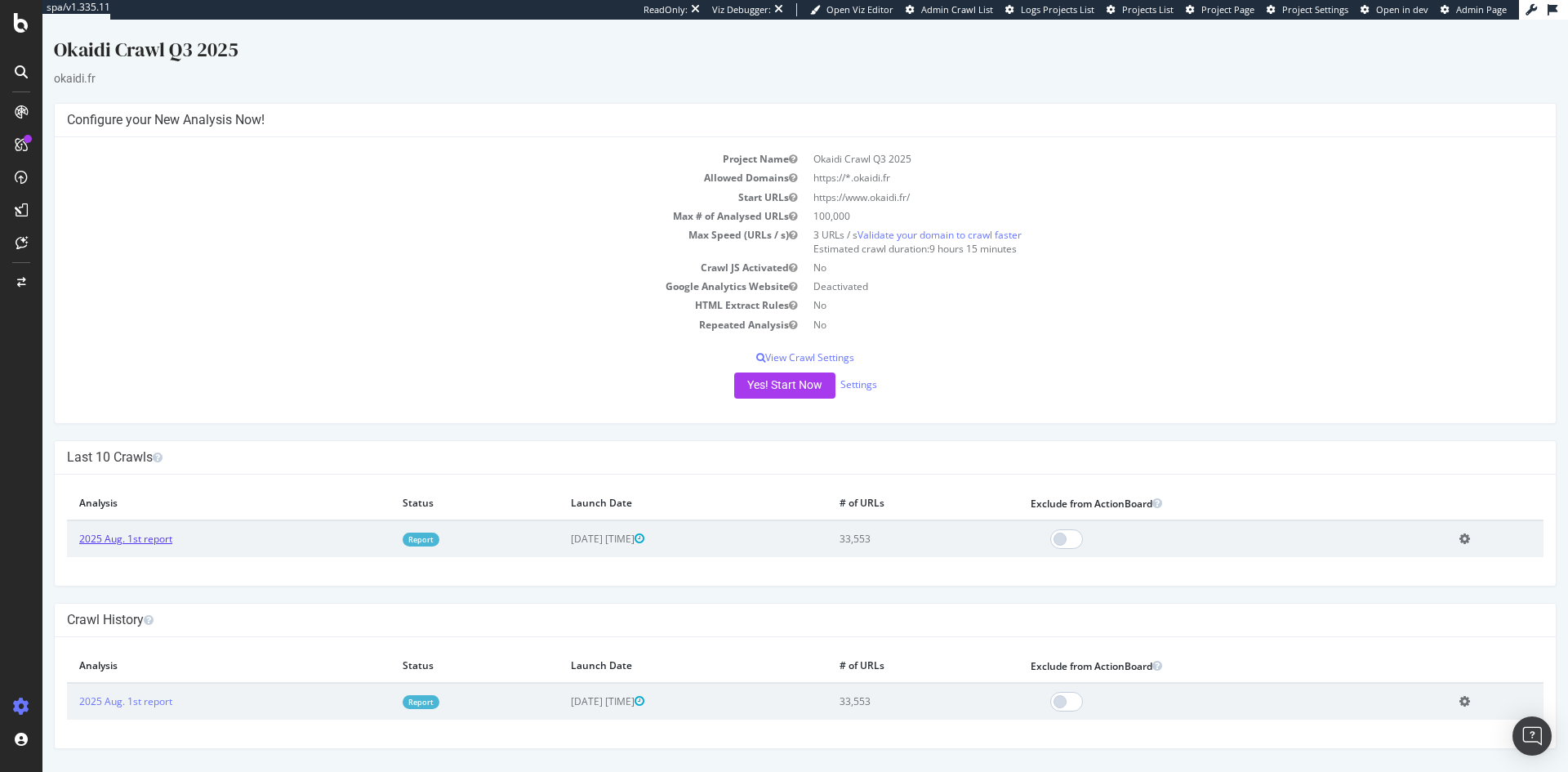 click on "2025 Aug. 1st
report" at bounding box center (126, 538) 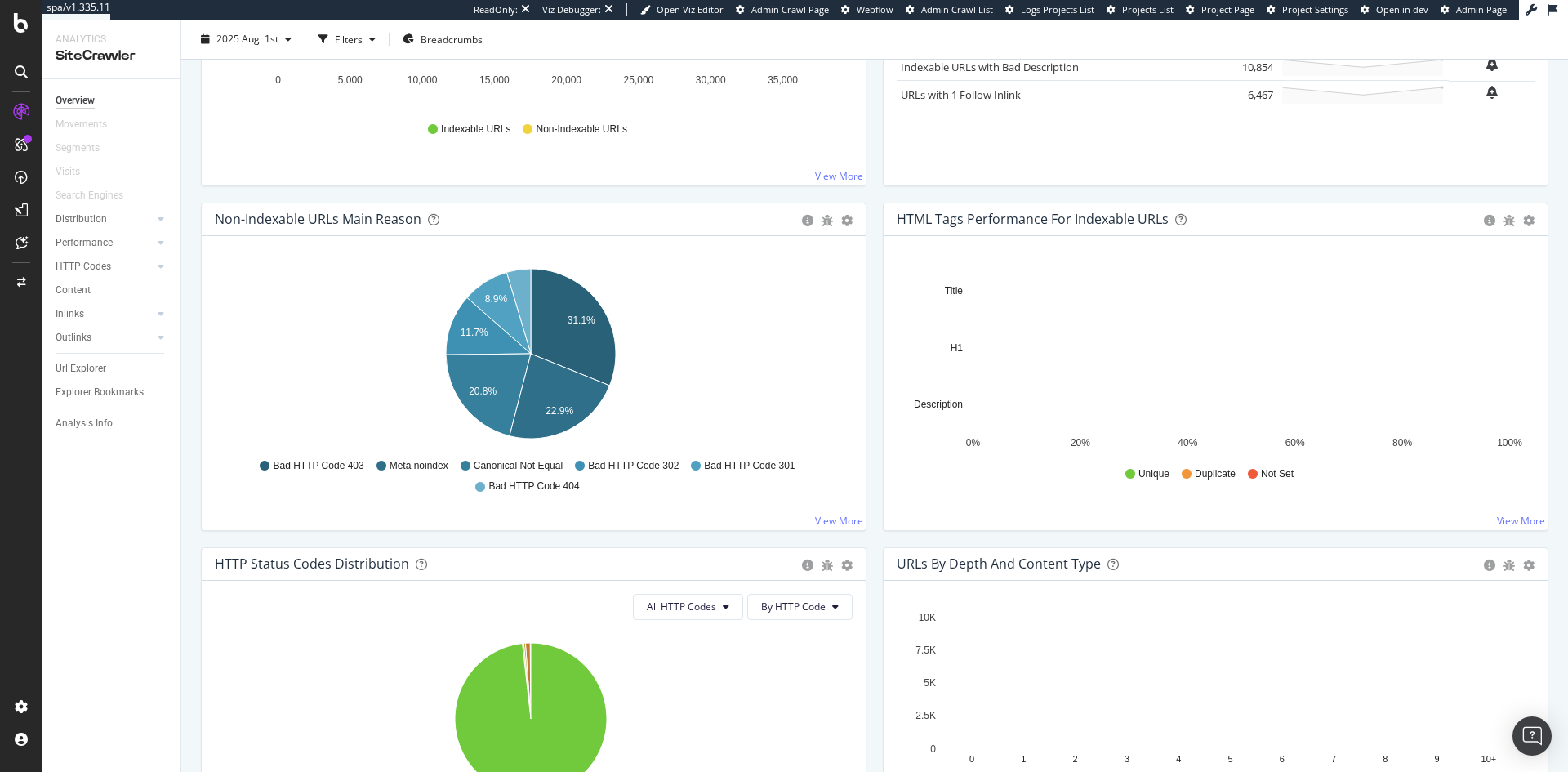 scroll, scrollTop: 0, scrollLeft: 0, axis: both 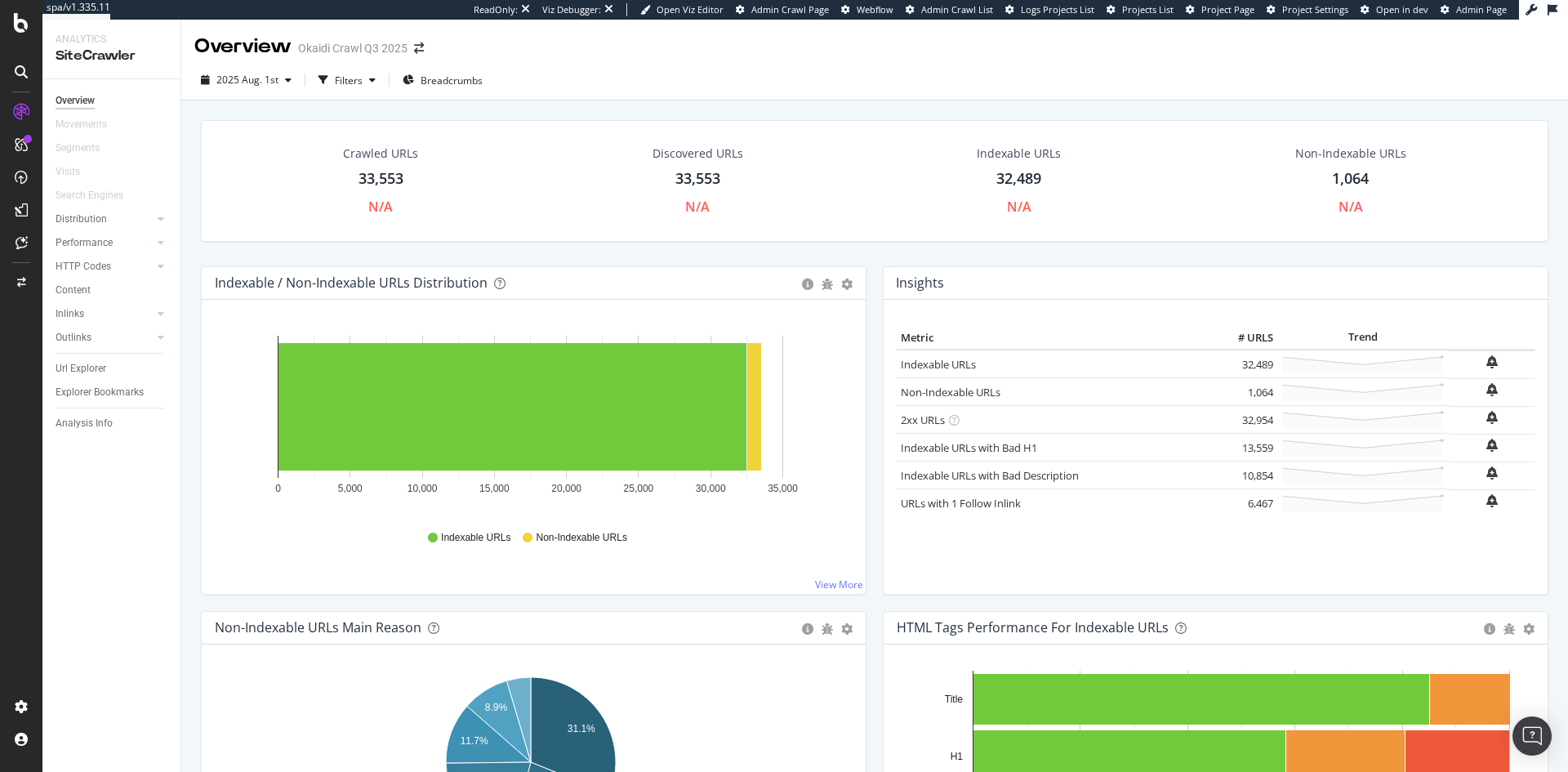 click at bounding box center [21, 72] 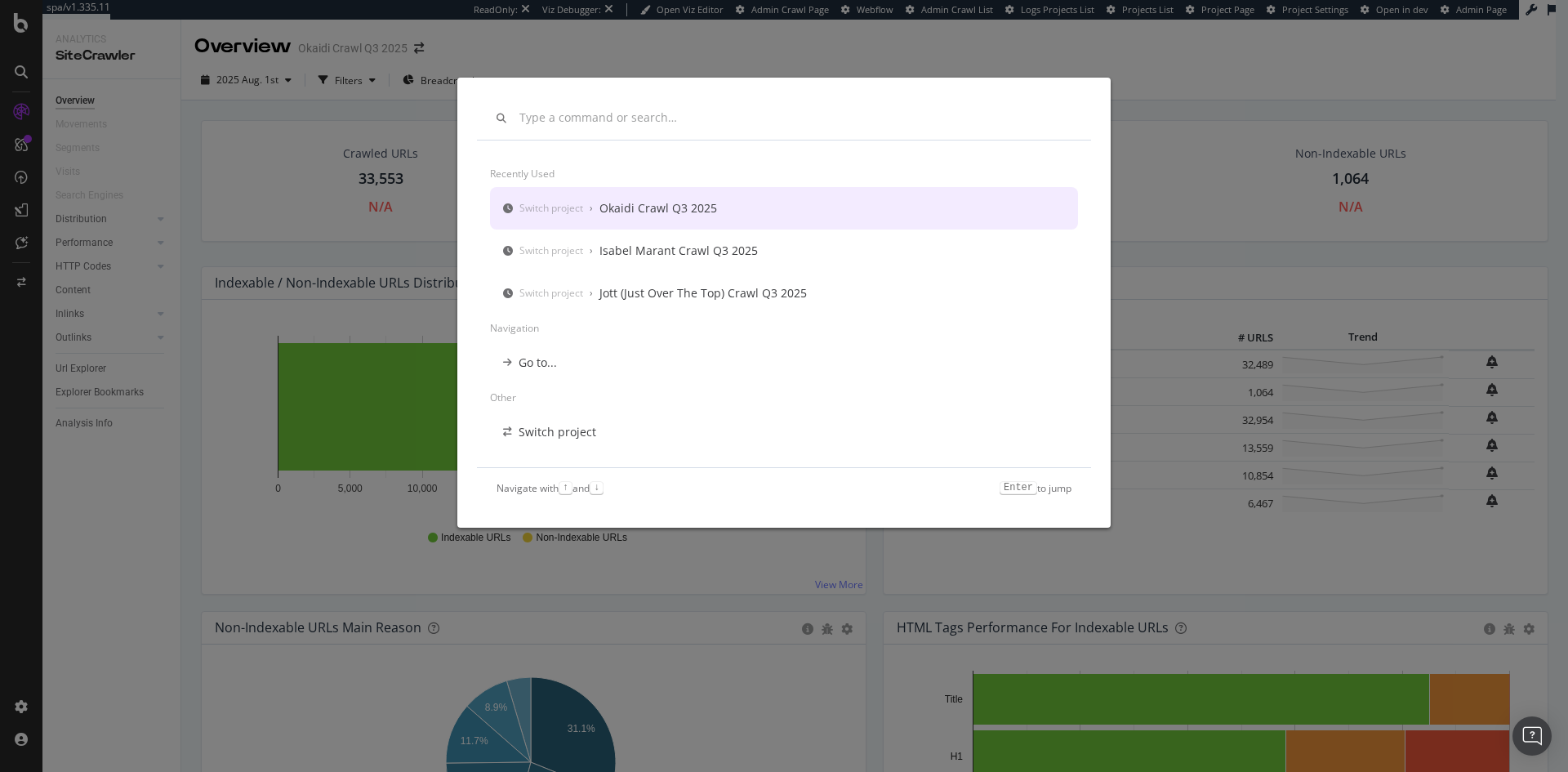 scroll, scrollTop: 0, scrollLeft: 0, axis: both 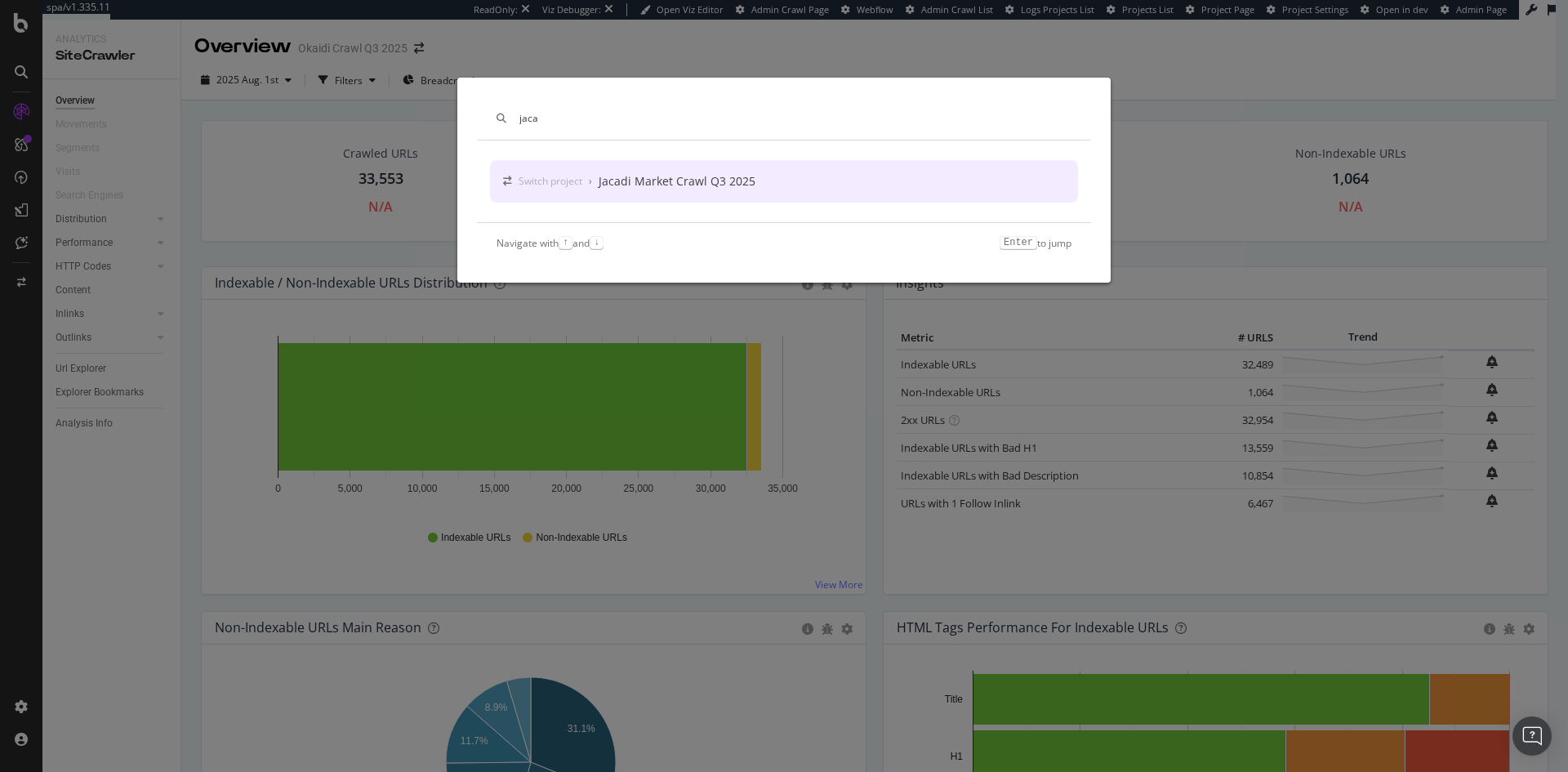 type on "jaca" 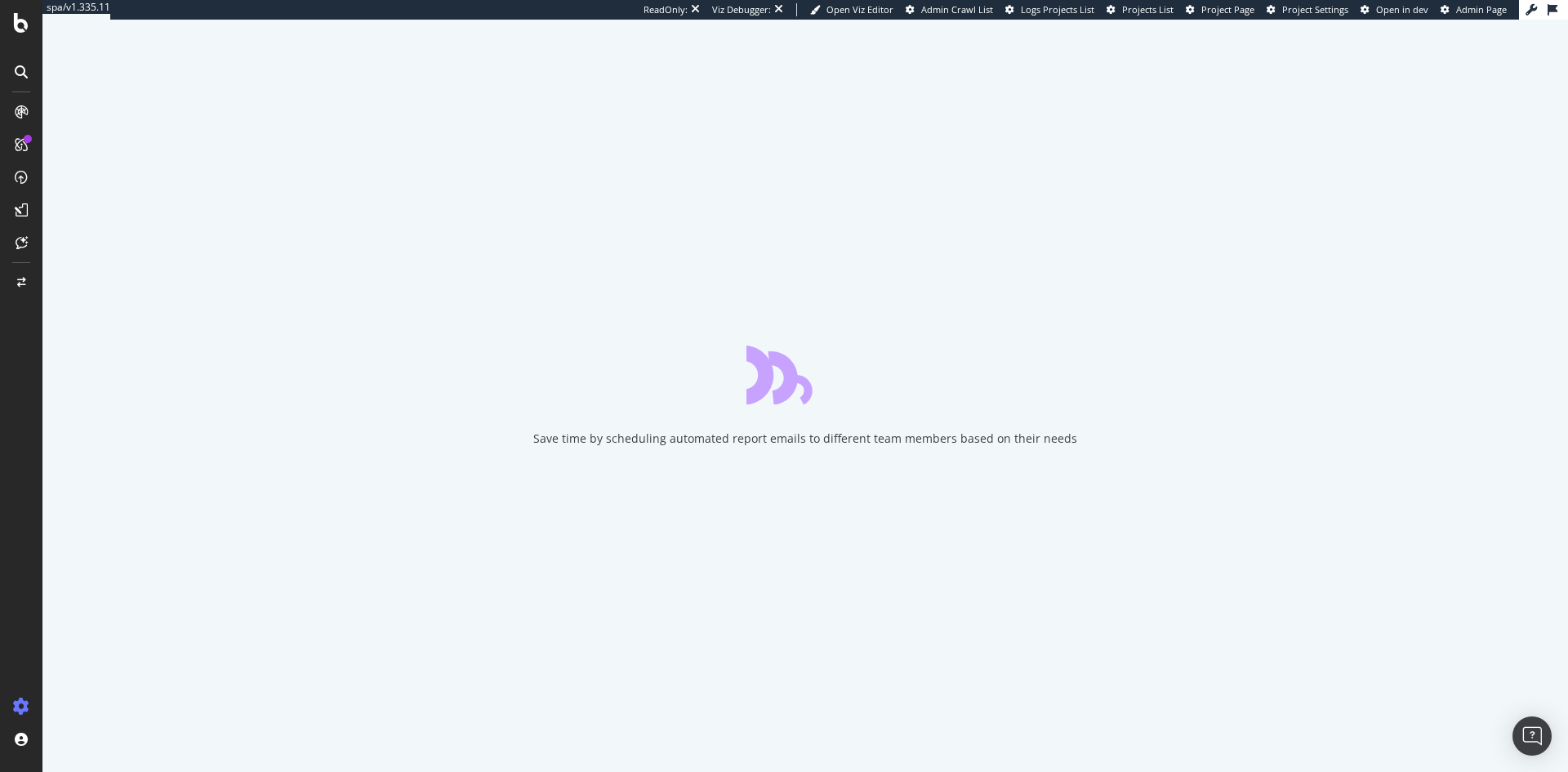 scroll, scrollTop: 0, scrollLeft: 0, axis: both 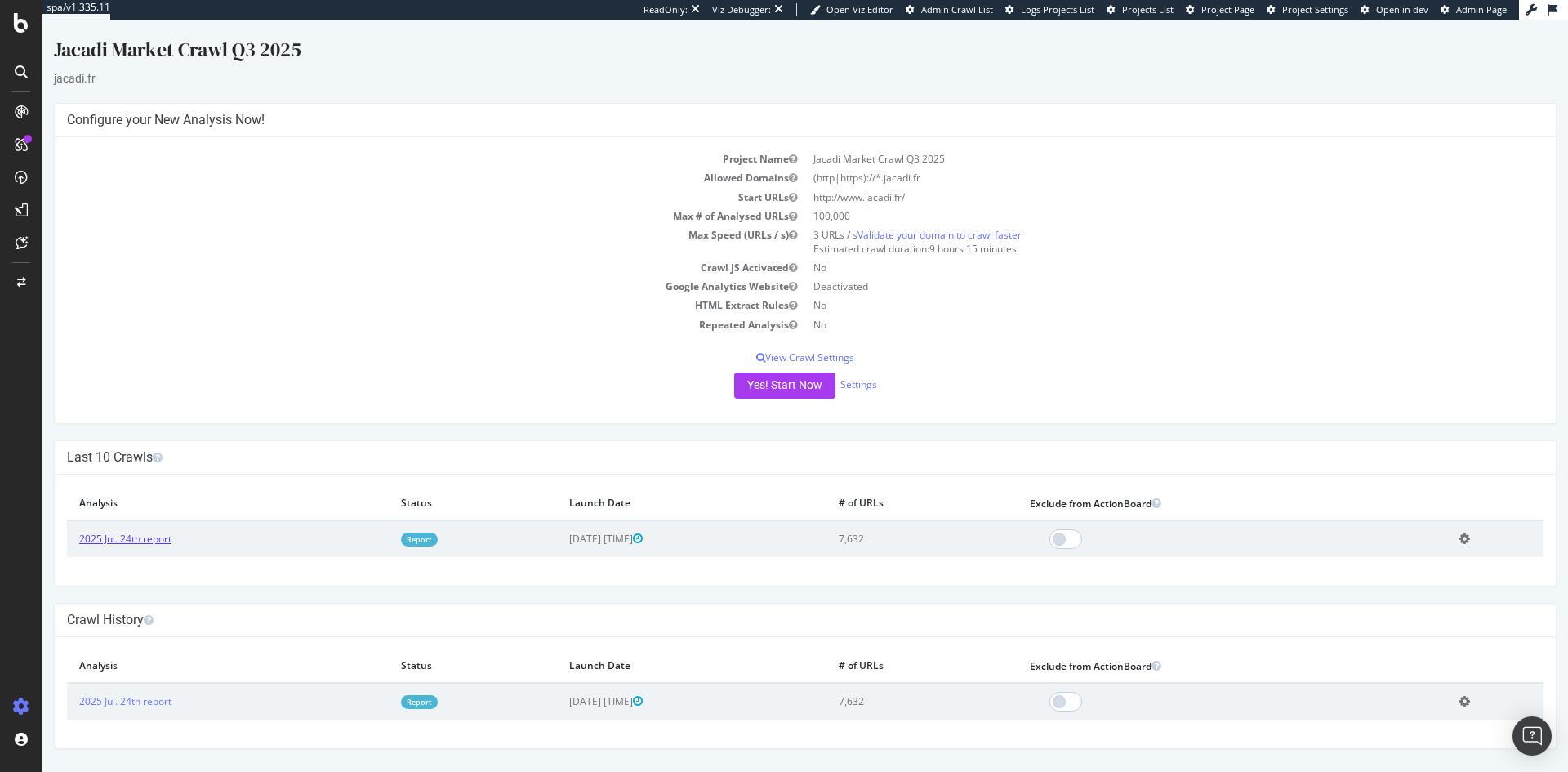 click on "2025 Jul. 24th
report" at bounding box center (125, 538) 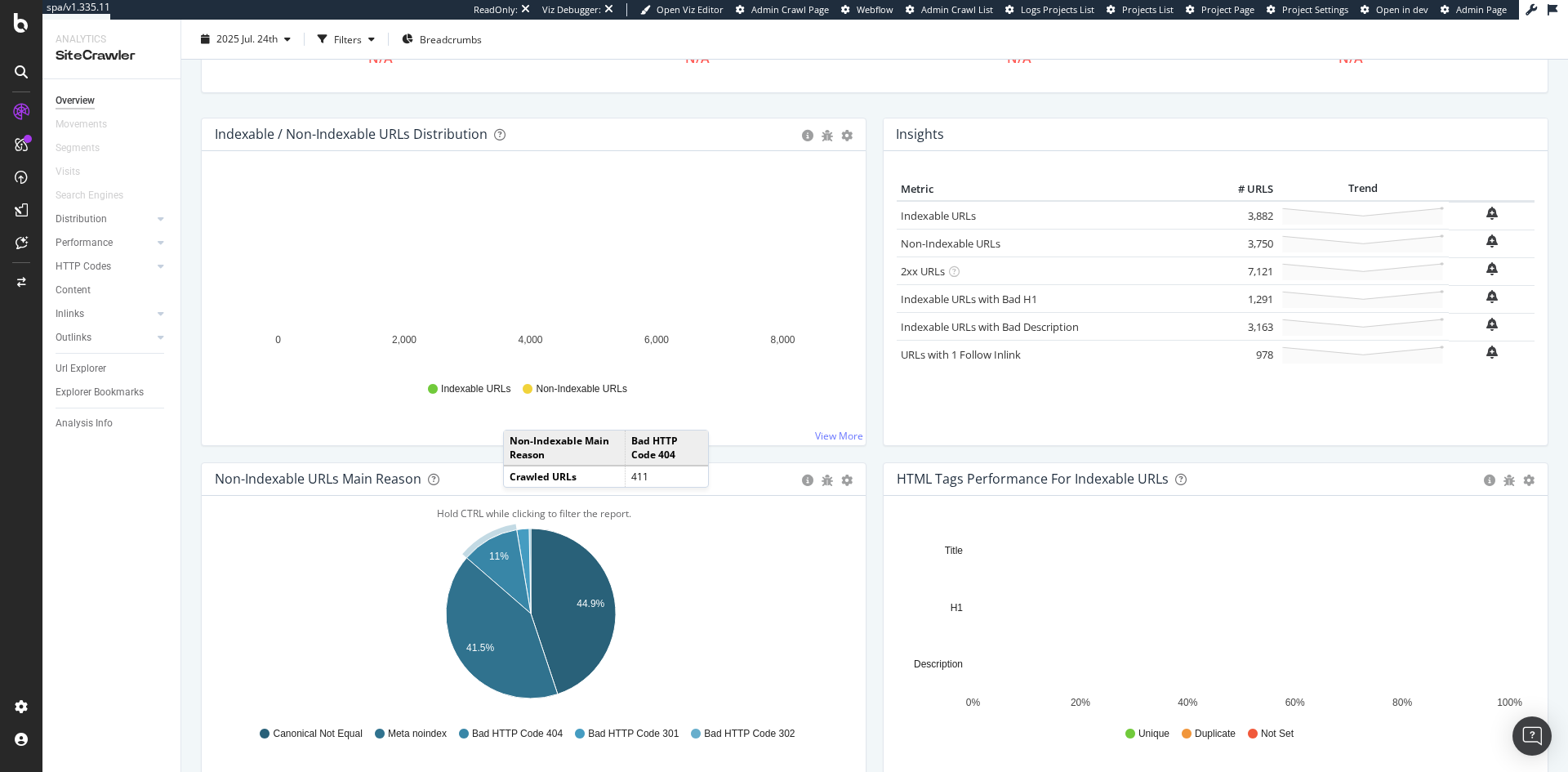 scroll, scrollTop: 139, scrollLeft: 0, axis: vertical 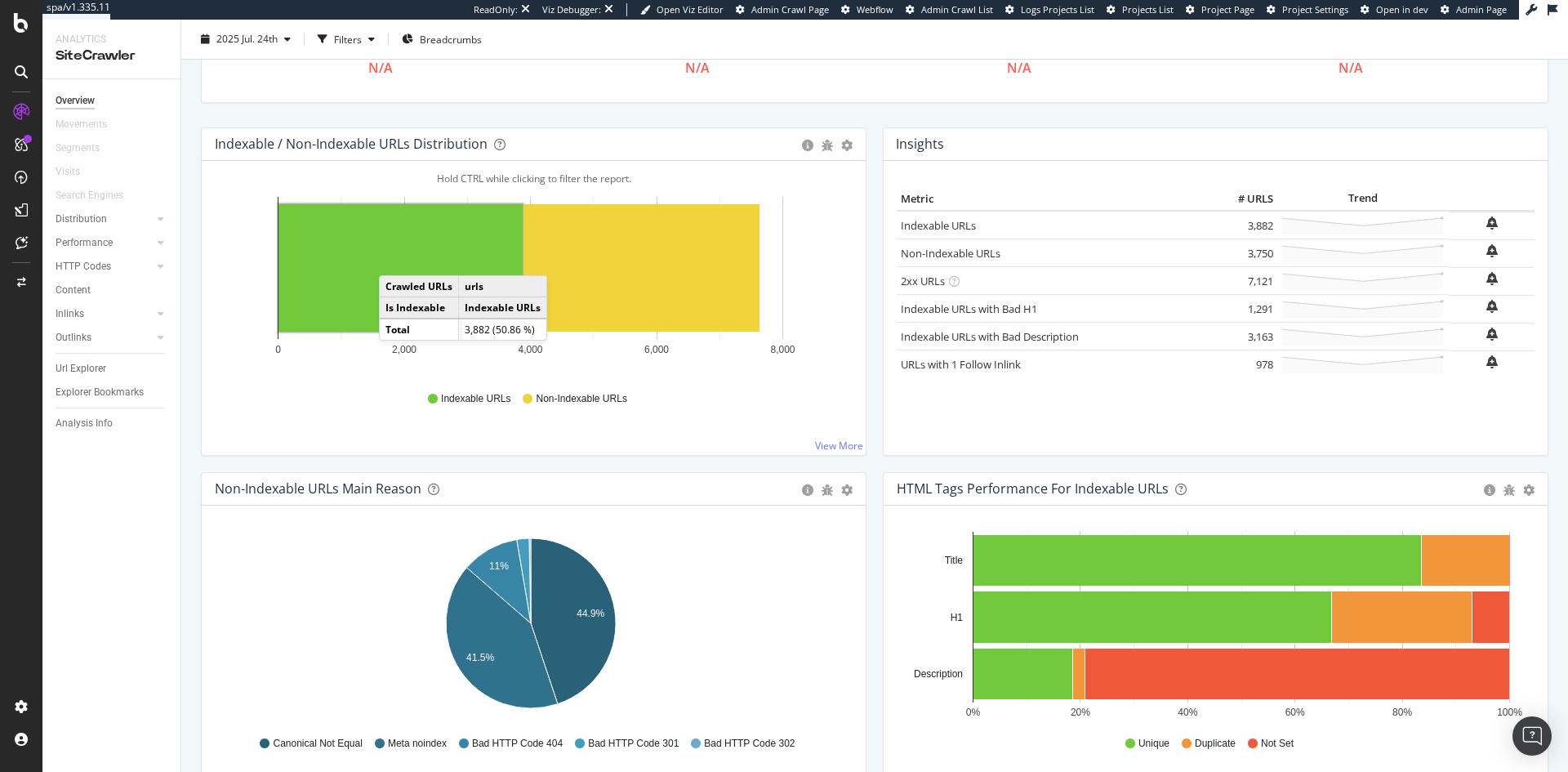 click at bounding box center [21, 72] 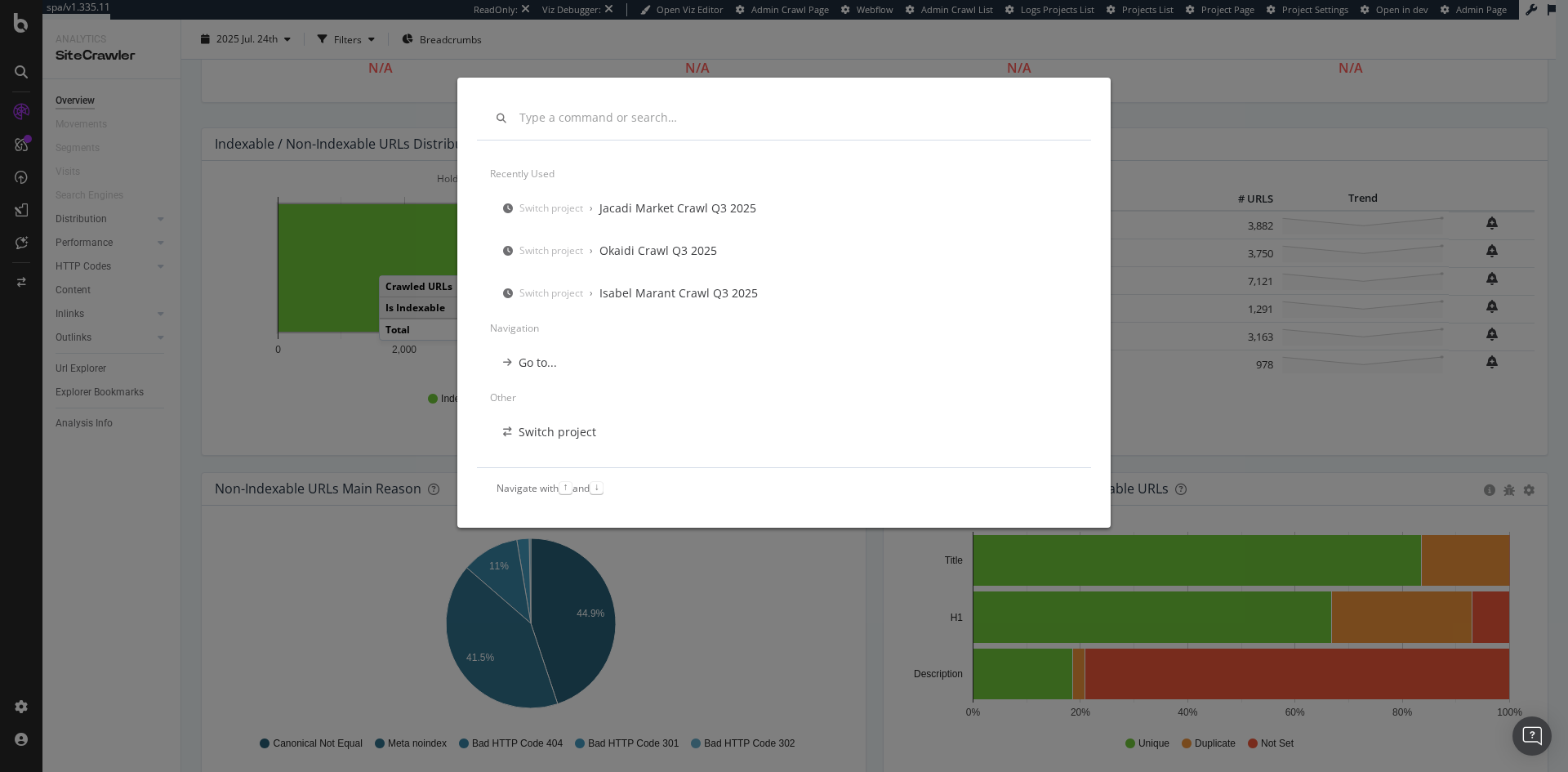 scroll, scrollTop: 0, scrollLeft: 0, axis: both 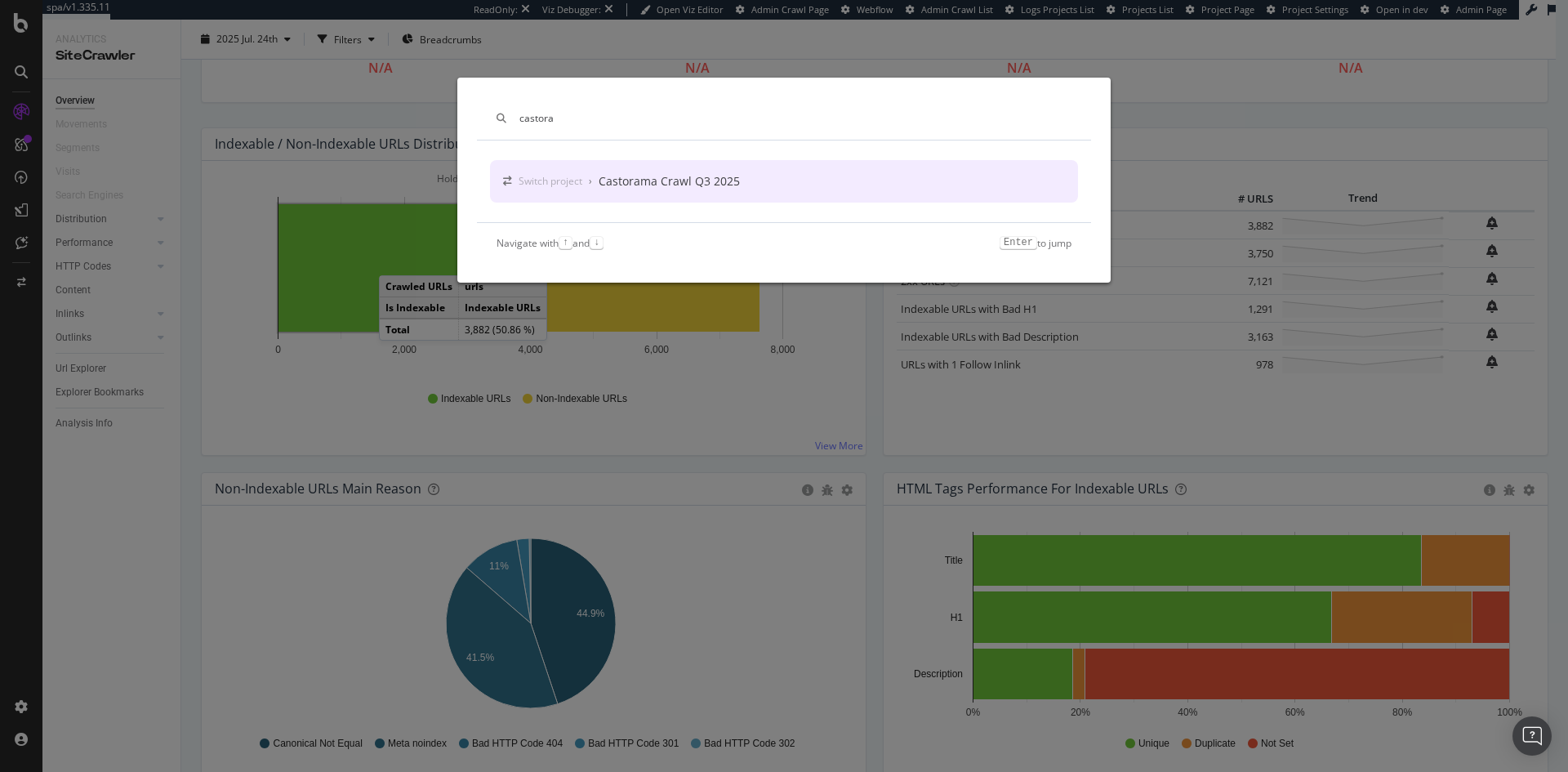 type on "castora" 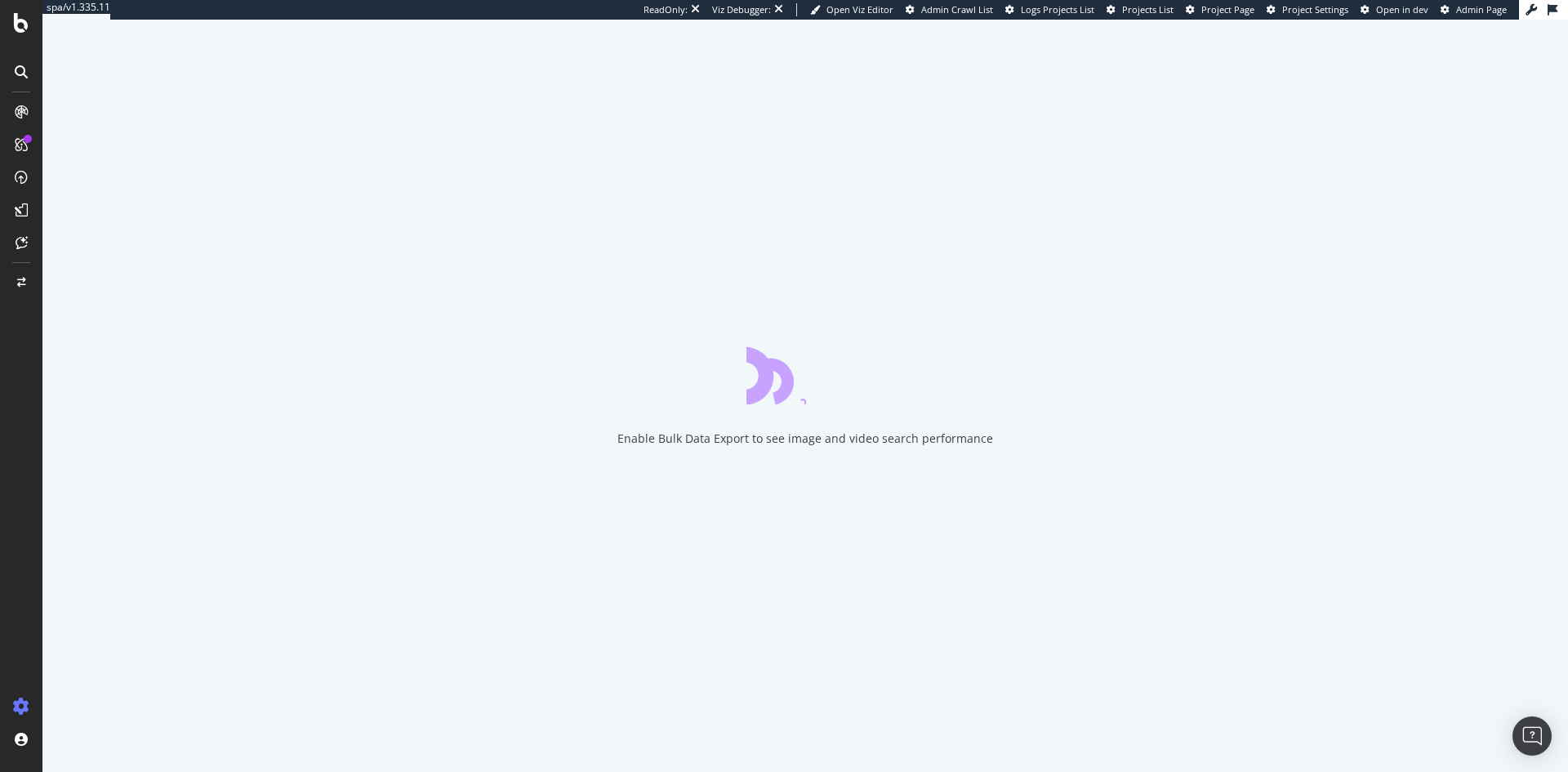 scroll, scrollTop: 0, scrollLeft: 0, axis: both 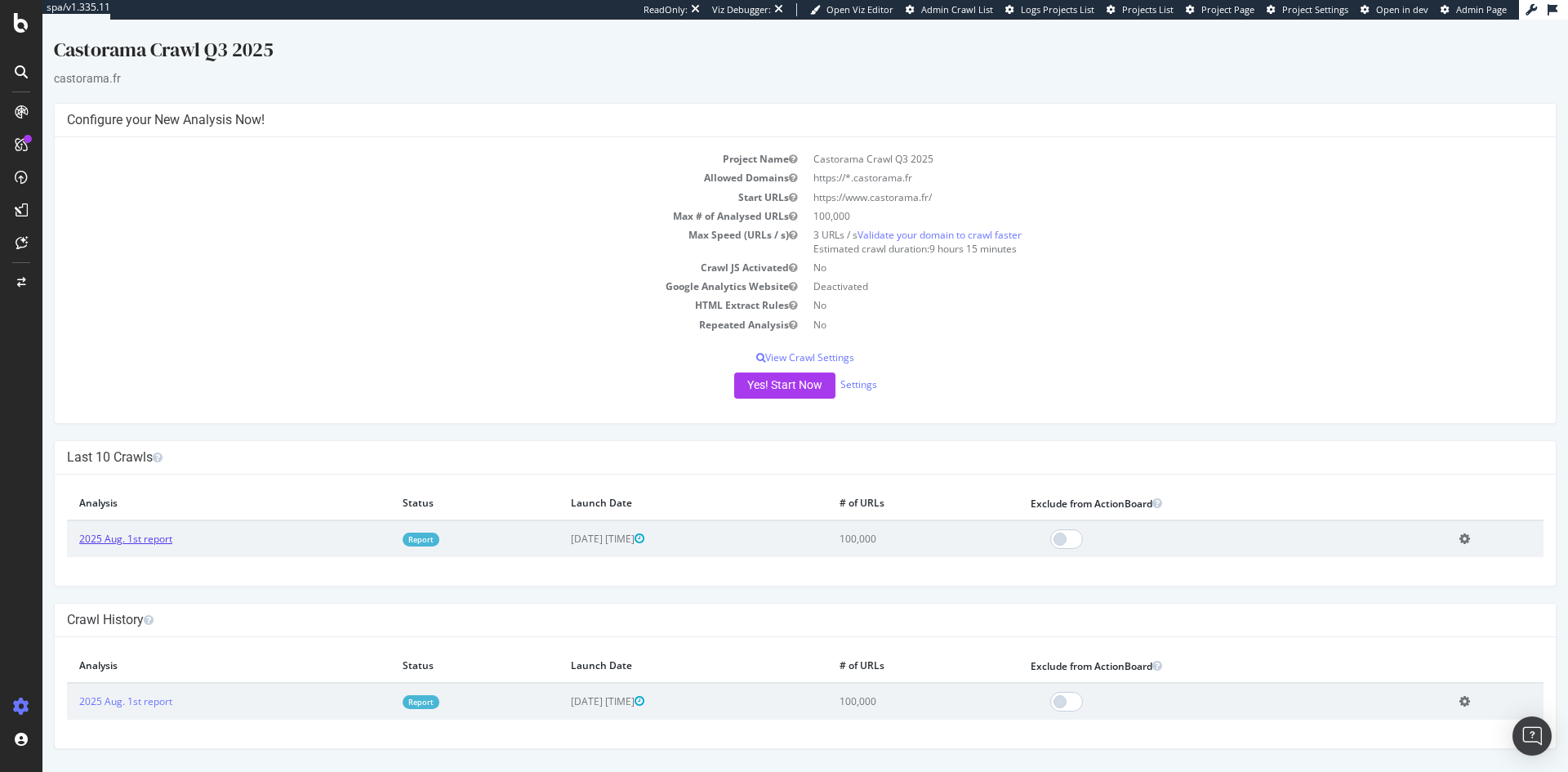 click on "2025 Aug. 1st
report" at bounding box center [126, 538] 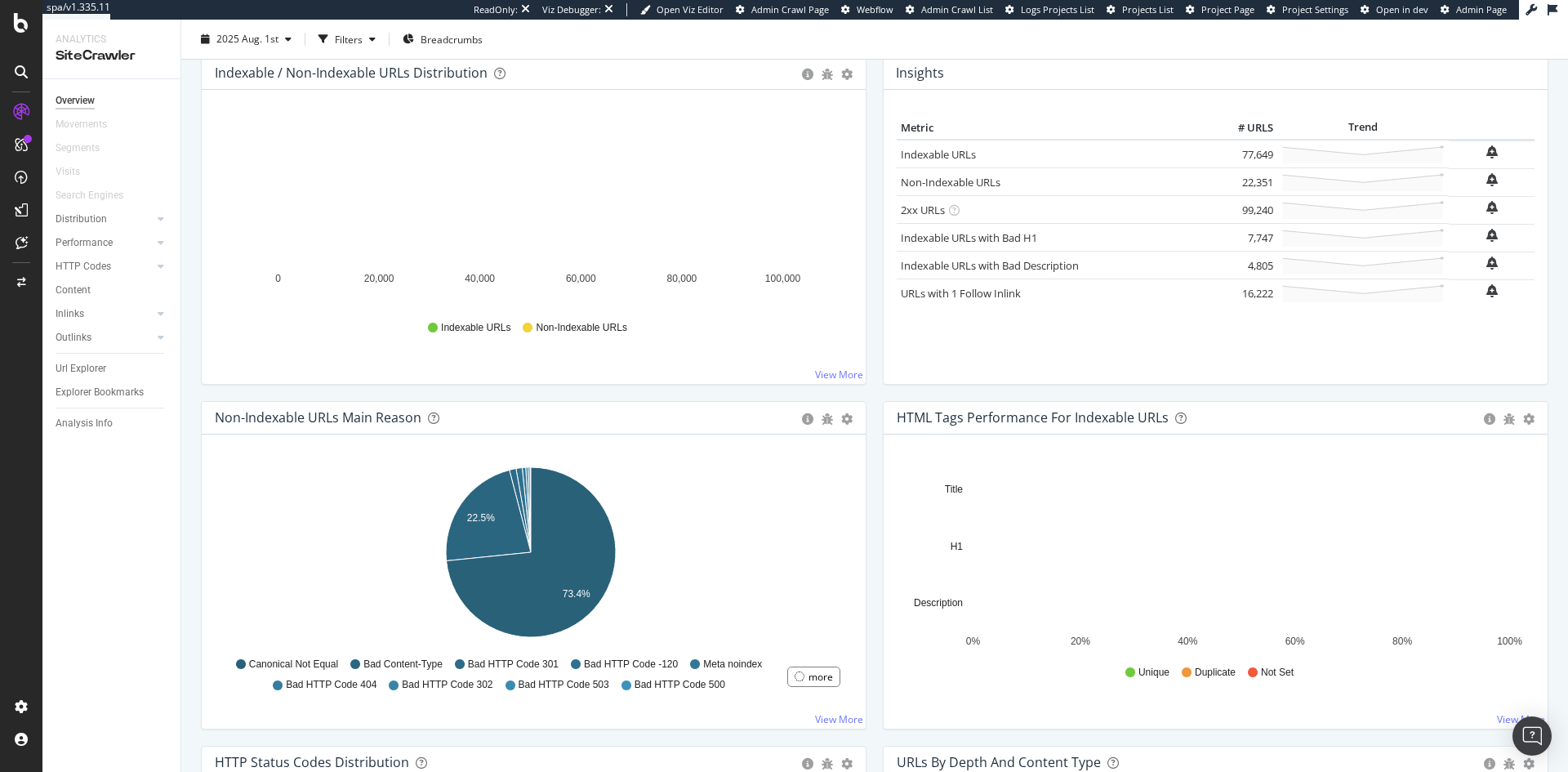 scroll, scrollTop: 151, scrollLeft: 0, axis: vertical 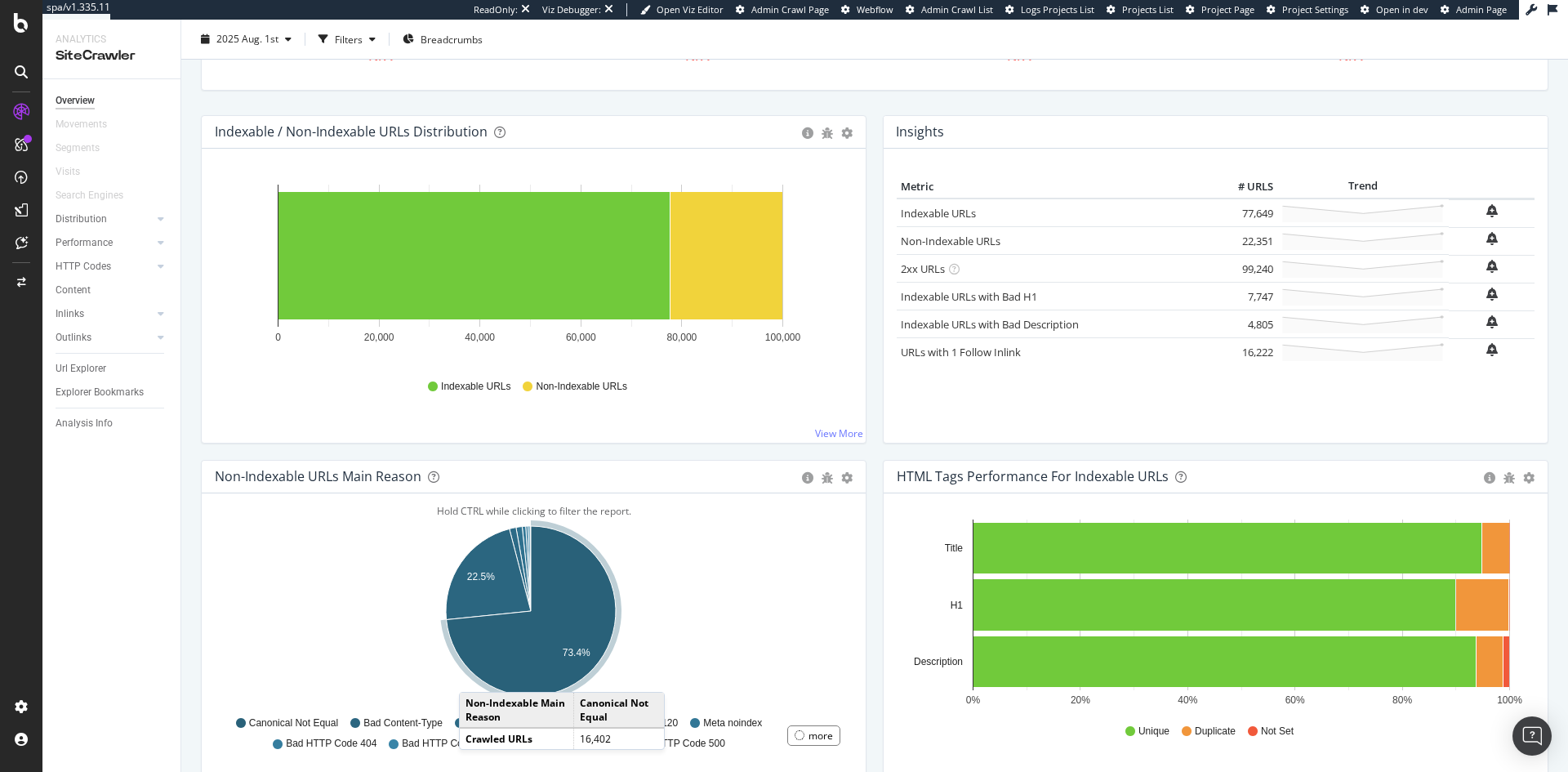 click at bounding box center (21, 72) 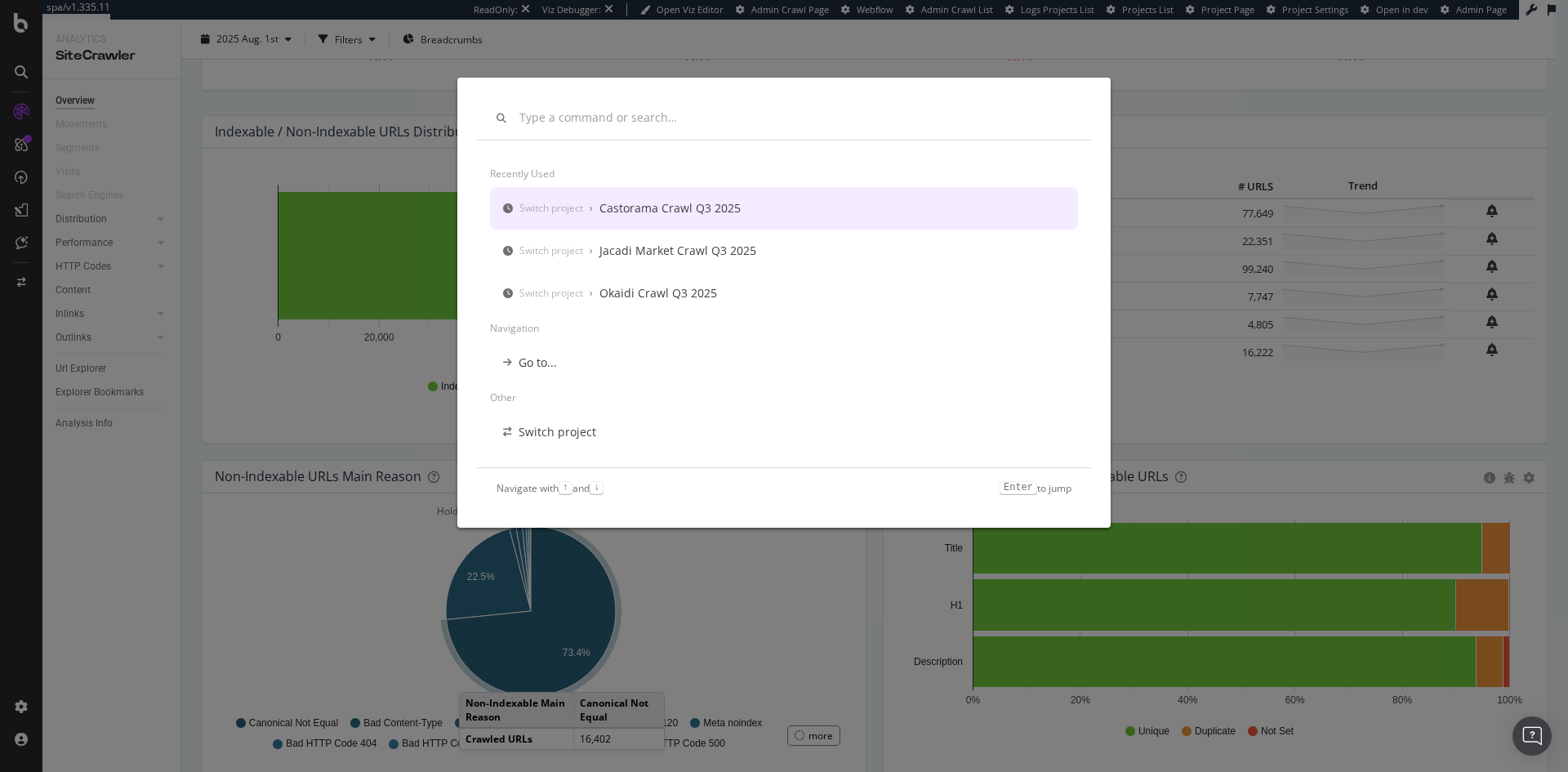 scroll, scrollTop: 0, scrollLeft: 0, axis: both 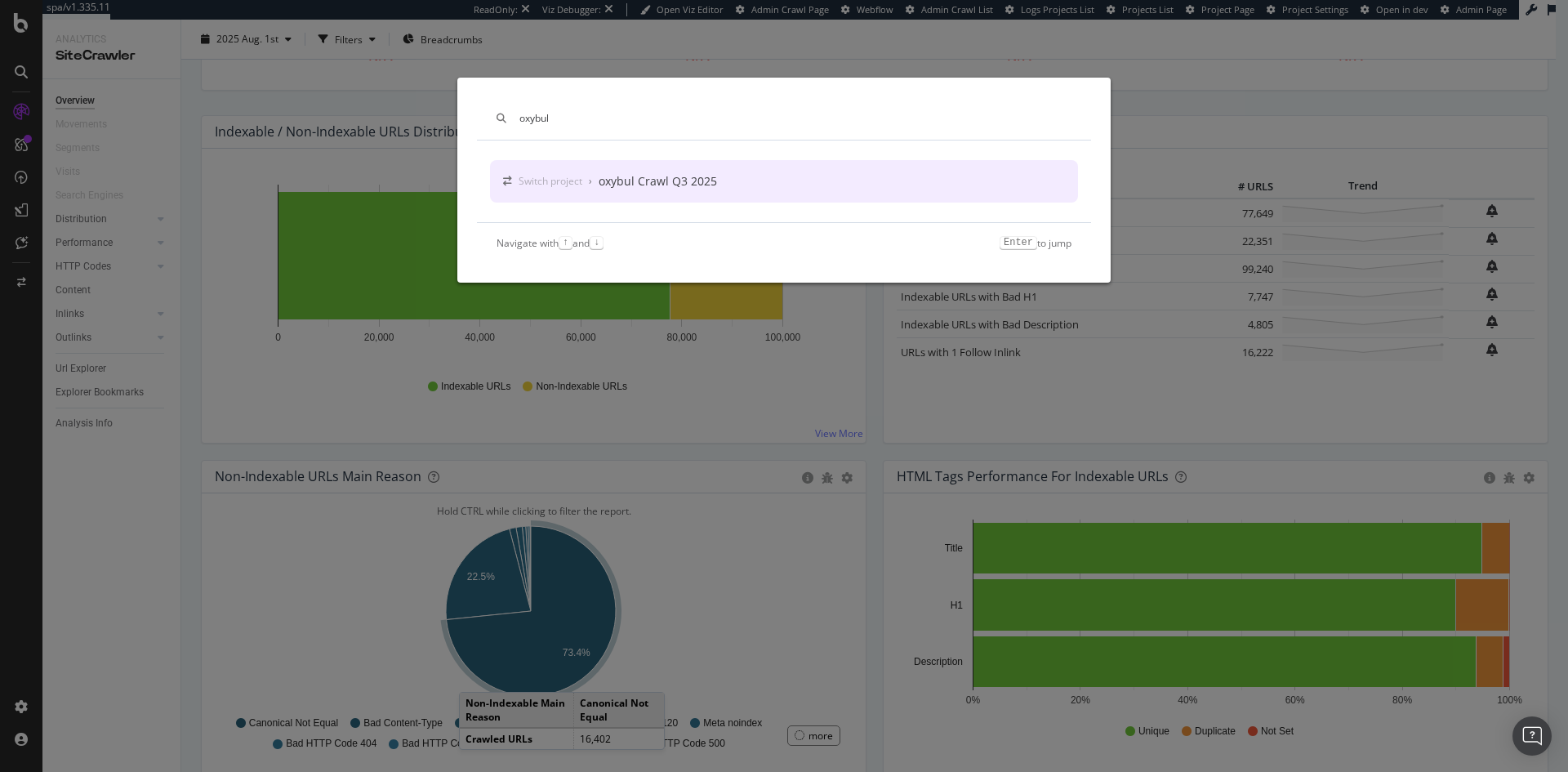 type on "oxybul" 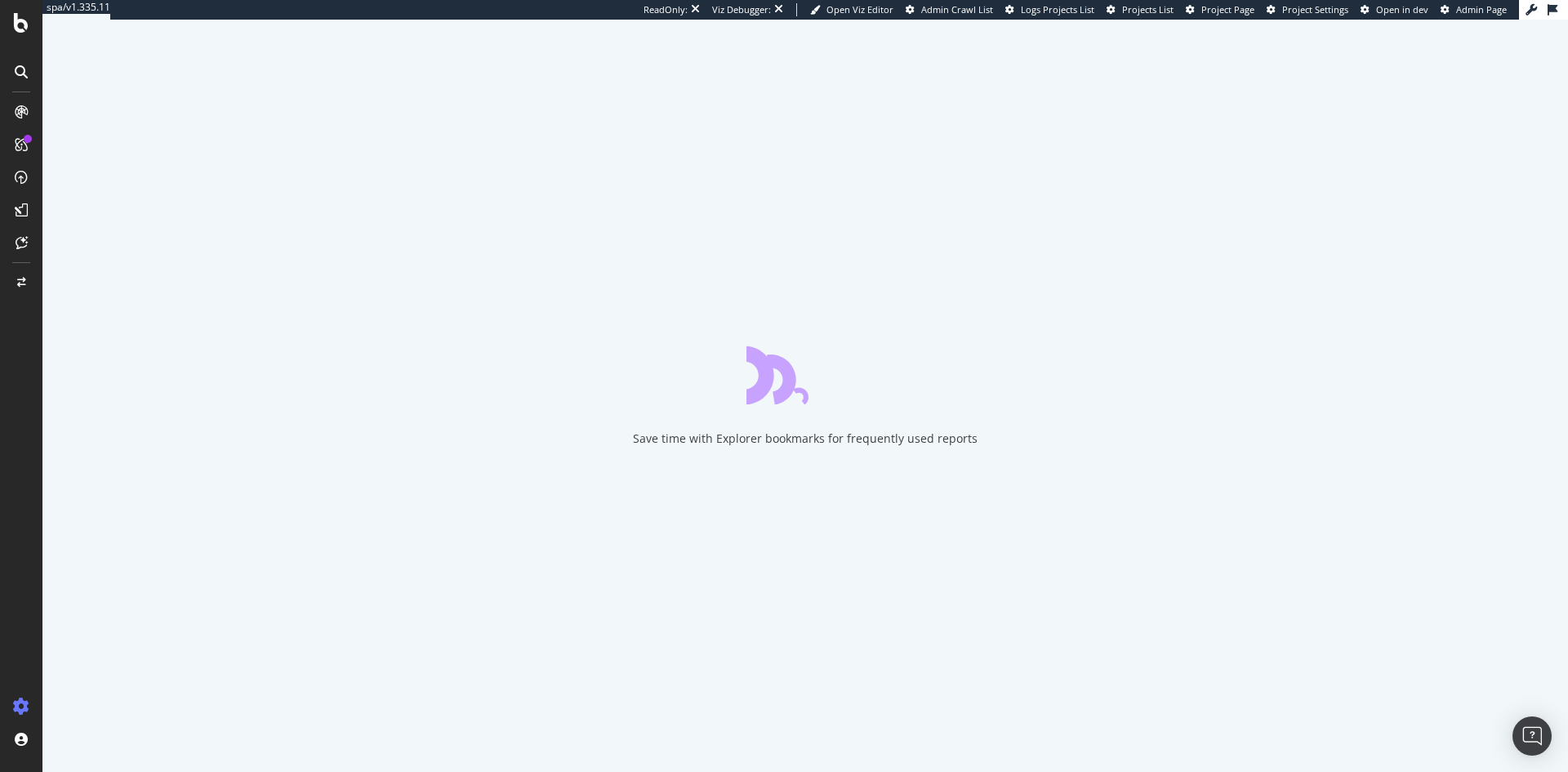 scroll, scrollTop: 0, scrollLeft: 0, axis: both 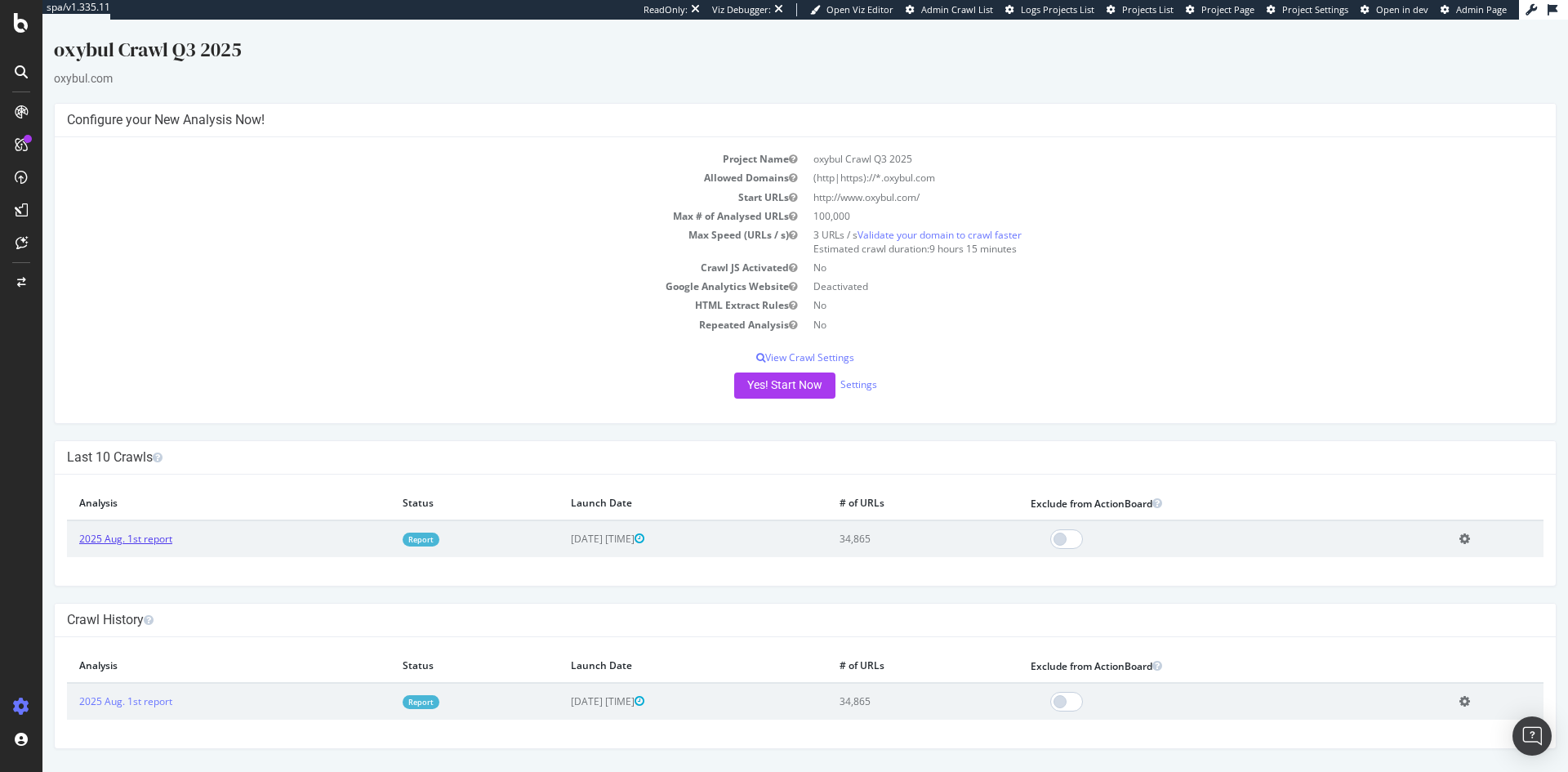 click on "2025 Aug. 1st
report" at bounding box center [126, 538] 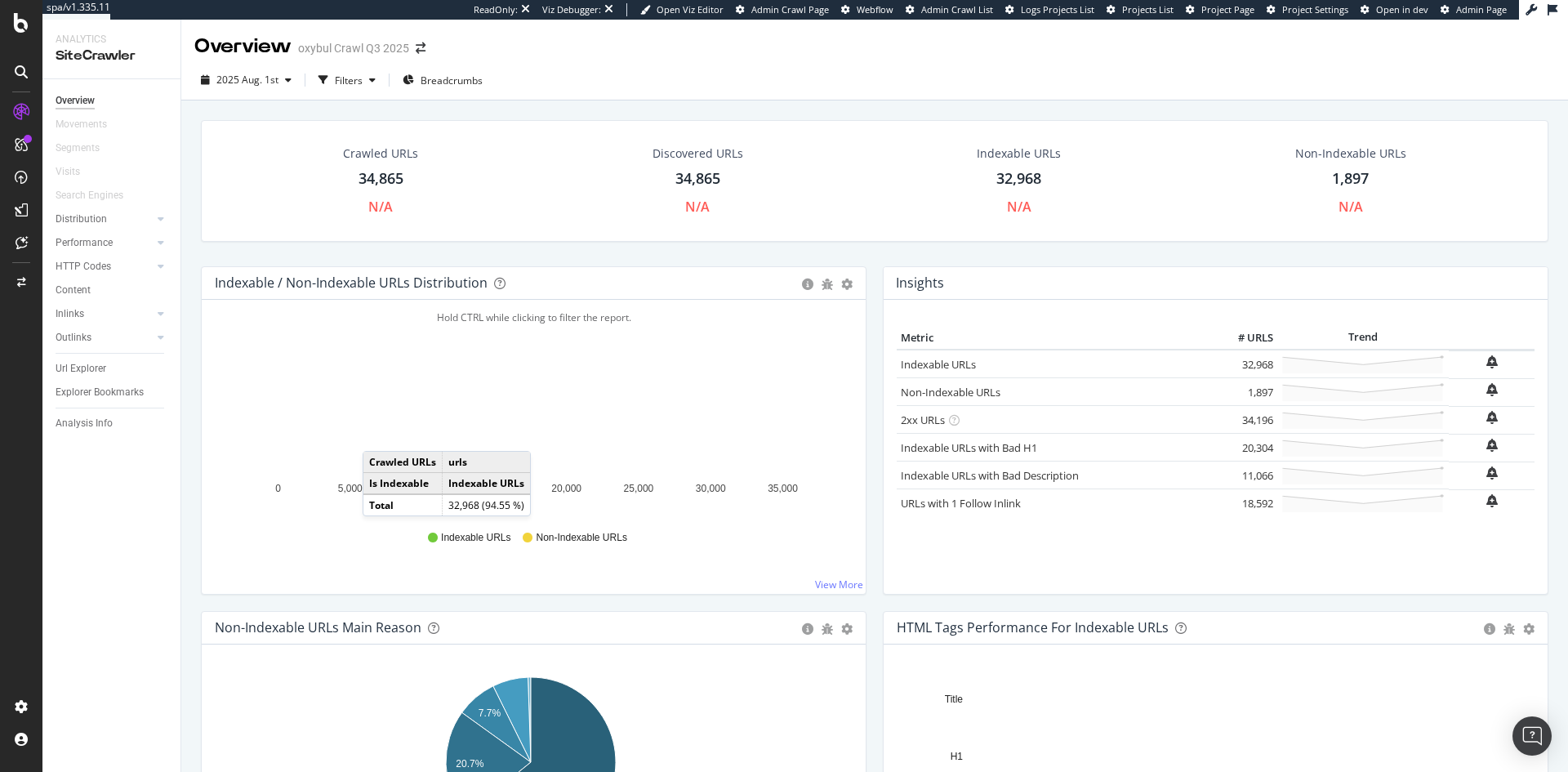 scroll, scrollTop: 305, scrollLeft: 0, axis: vertical 